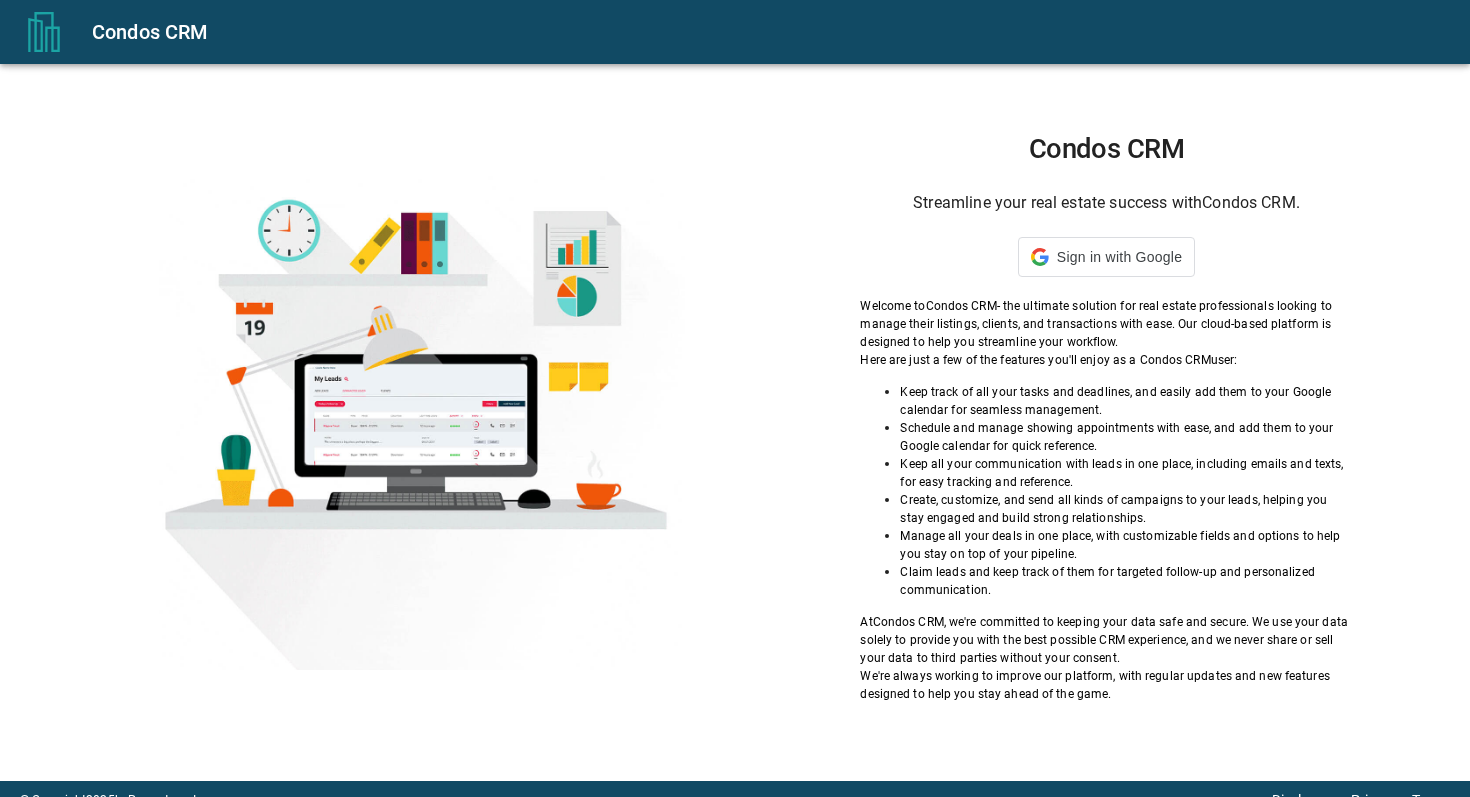 scroll, scrollTop: 0, scrollLeft: 0, axis: both 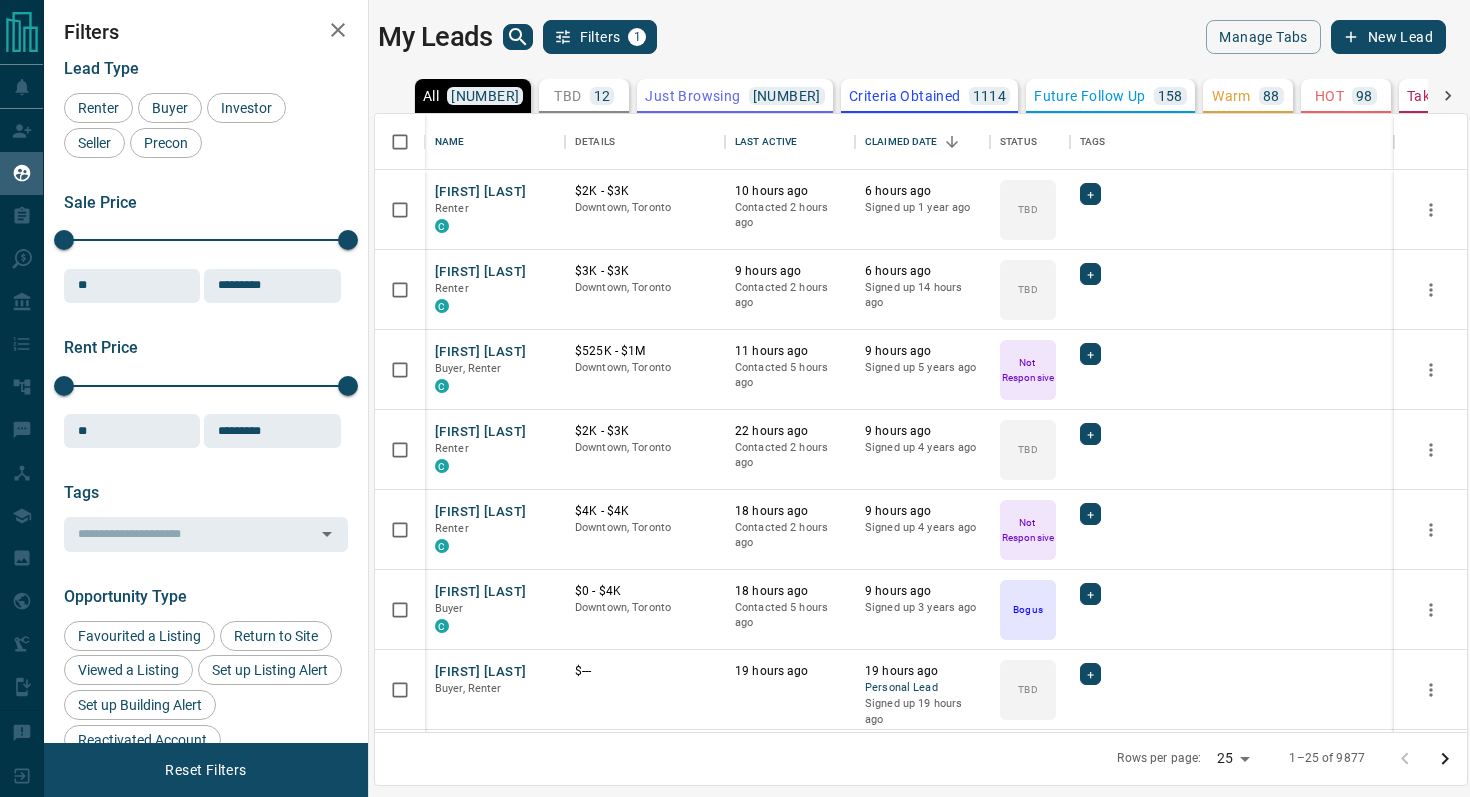 click on "TBD" at bounding box center (567, 96) 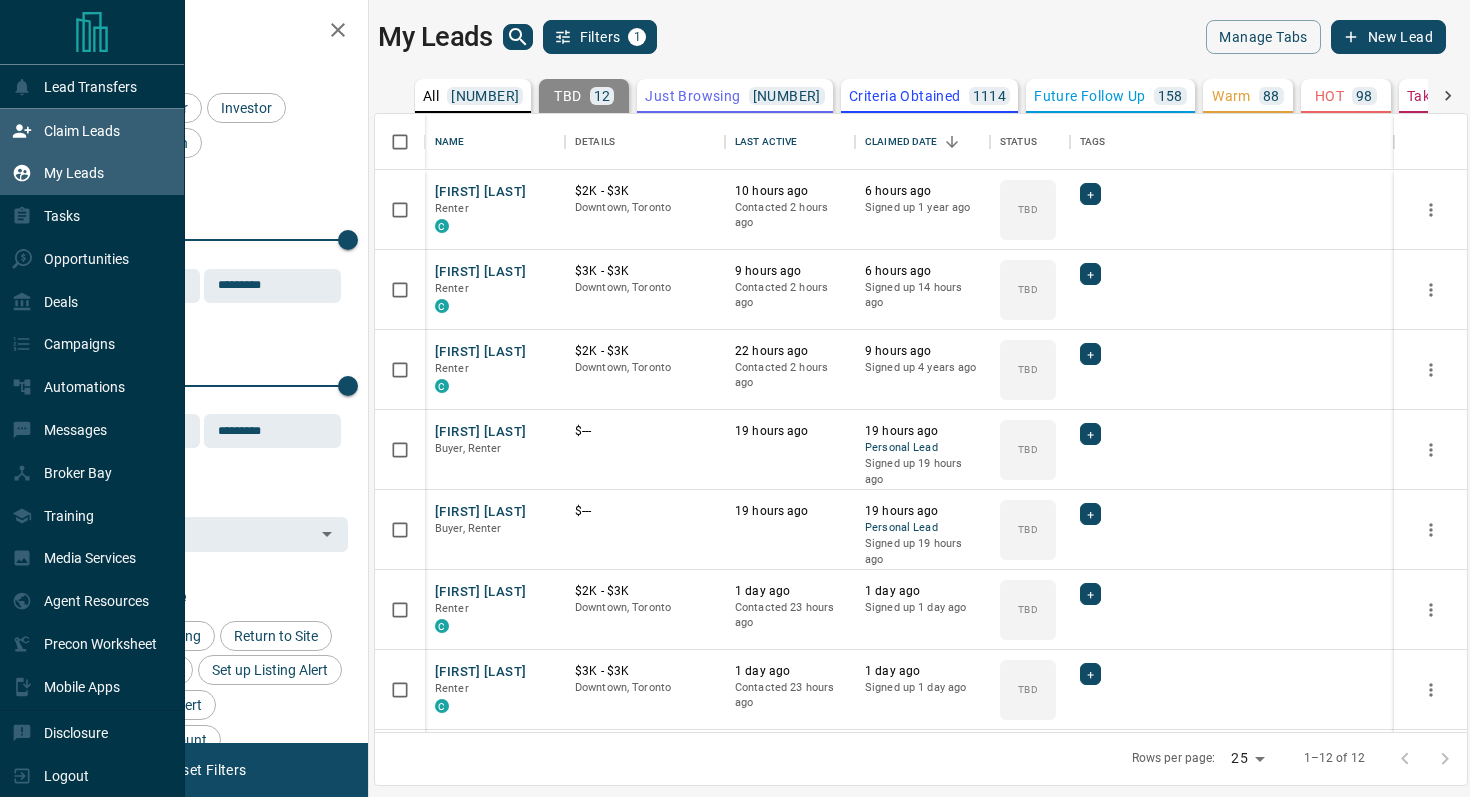 click 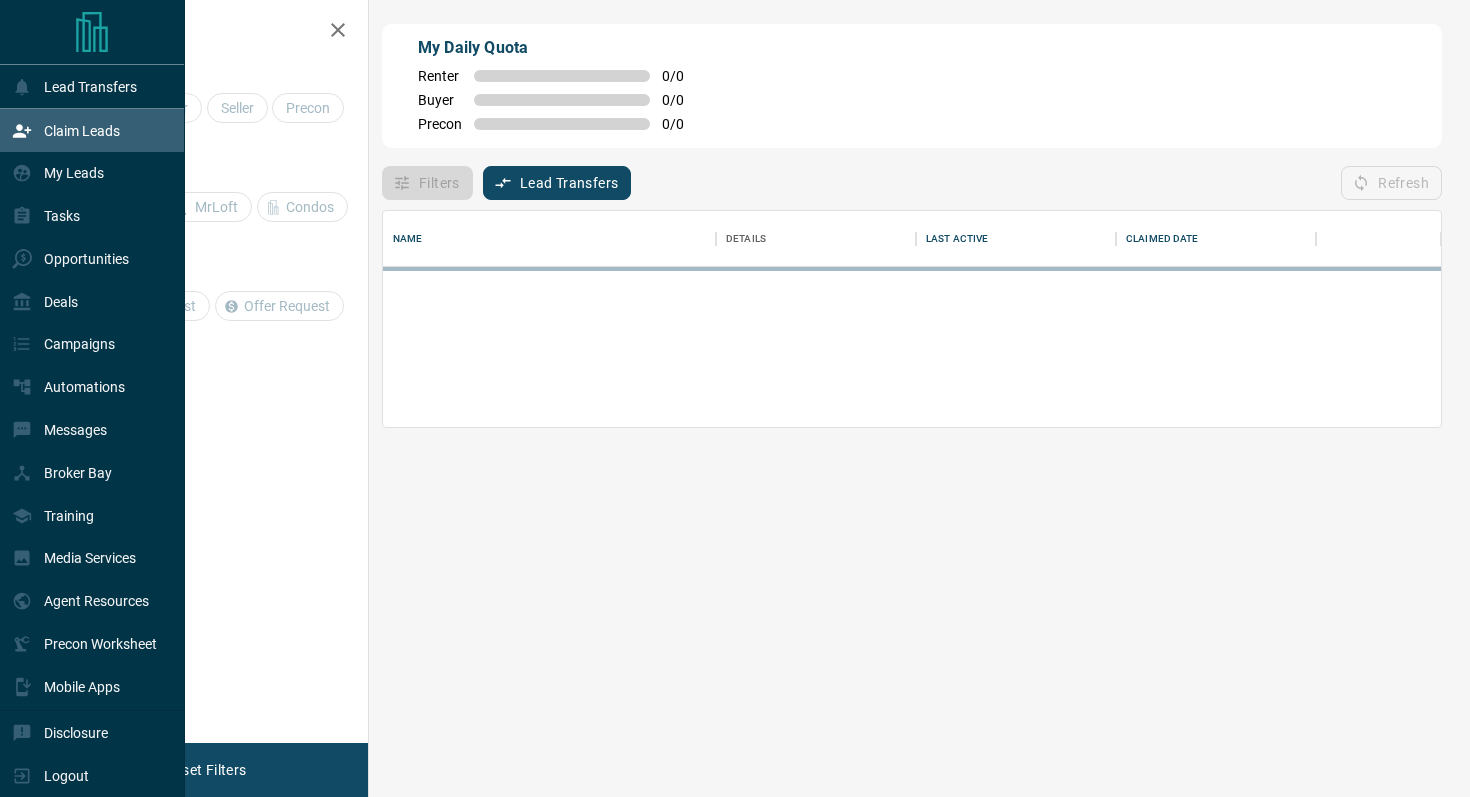 scroll, scrollTop: 0, scrollLeft: 0, axis: both 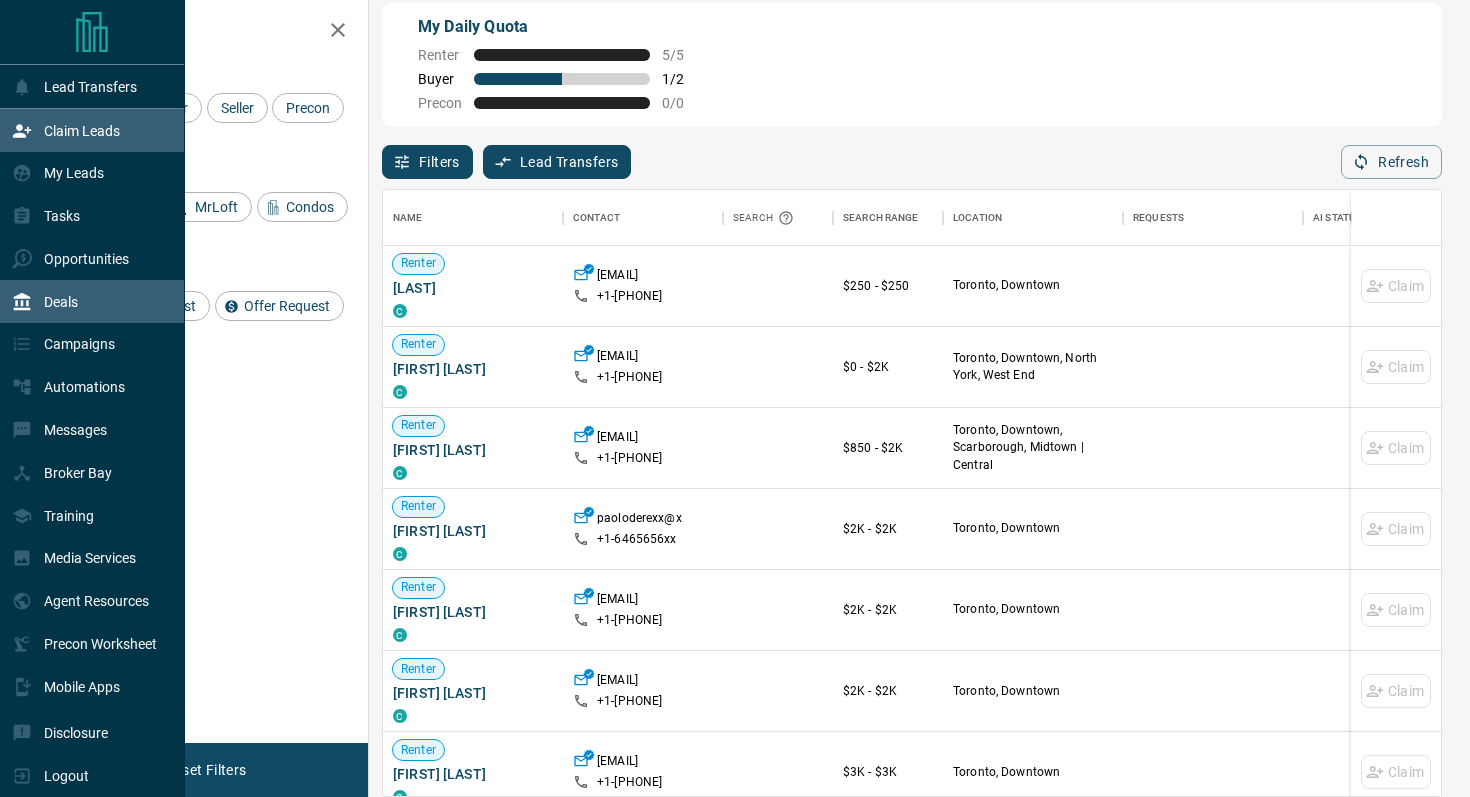 click on "Deals" at bounding box center (92, 301) 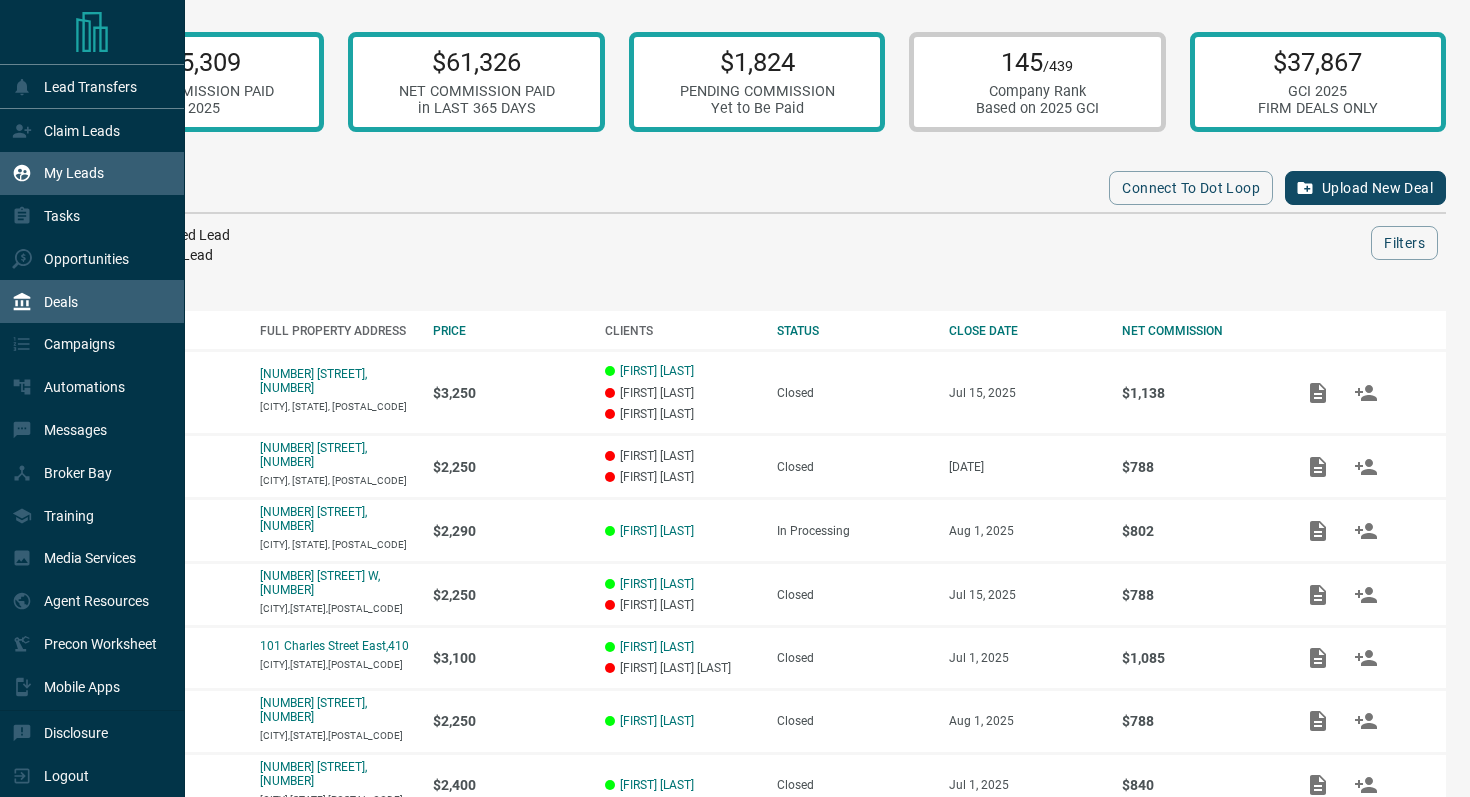 click on "My Leads" at bounding box center (74, 173) 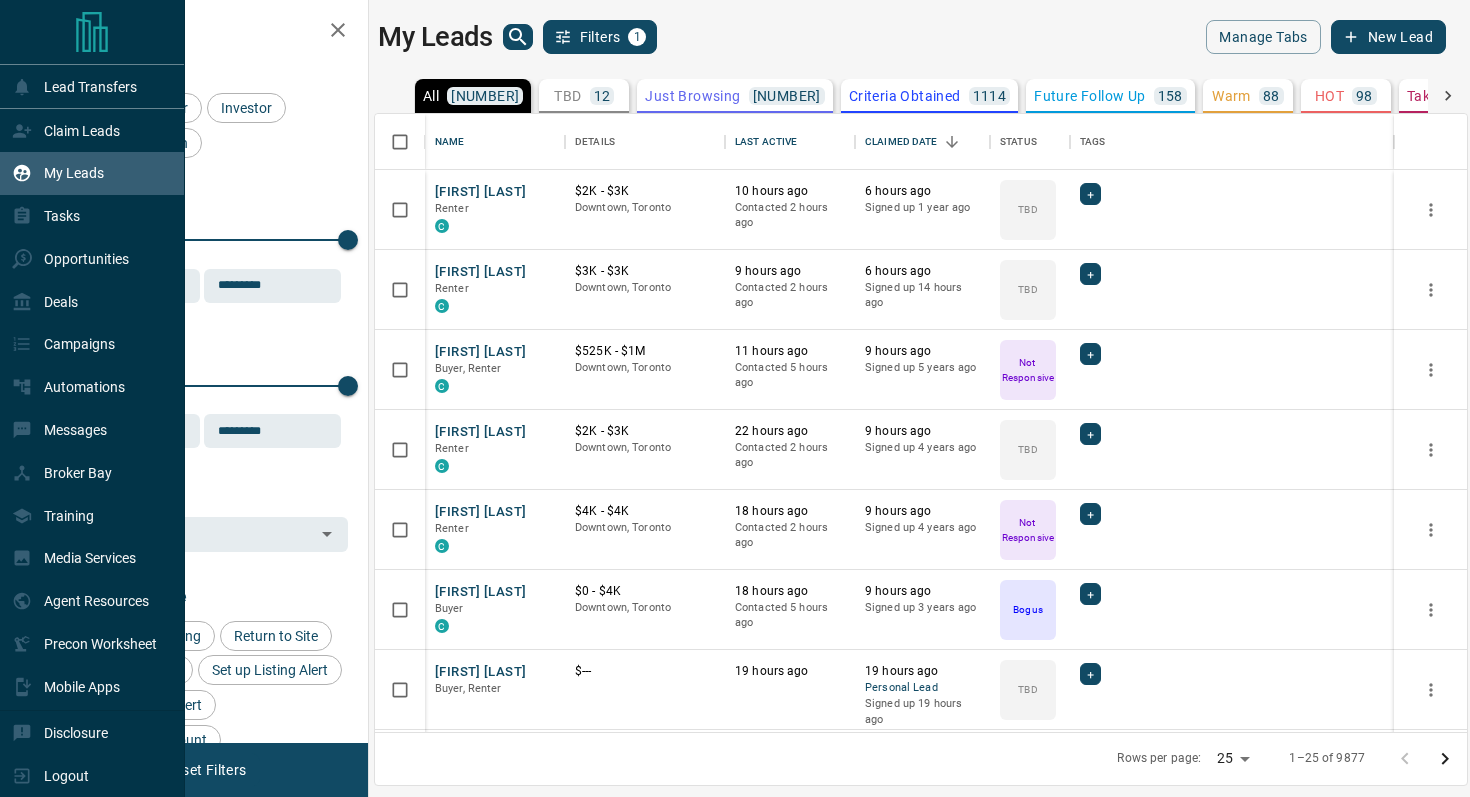 scroll, scrollTop: 1, scrollLeft: 1, axis: both 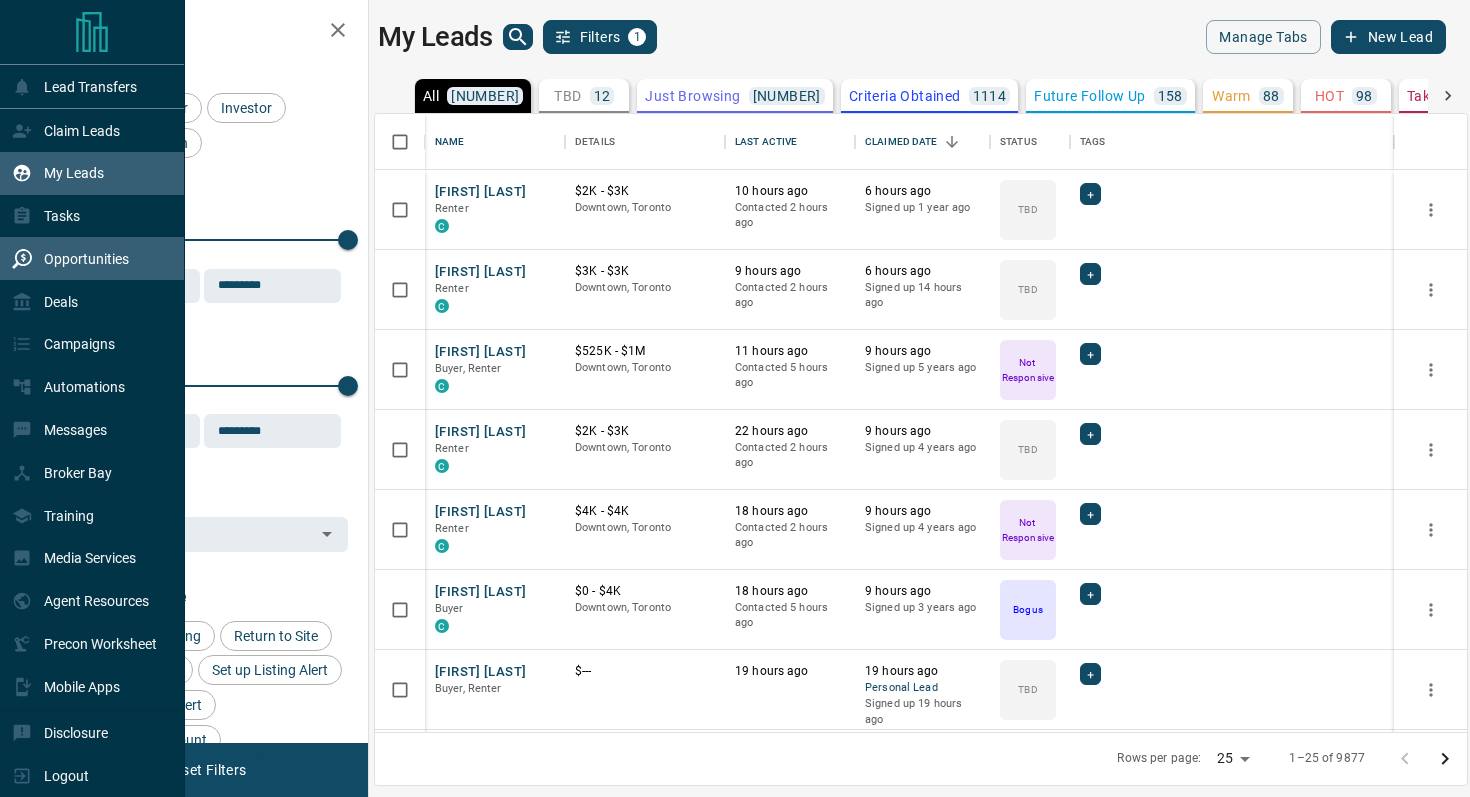click on "Opportunities" at bounding box center [86, 259] 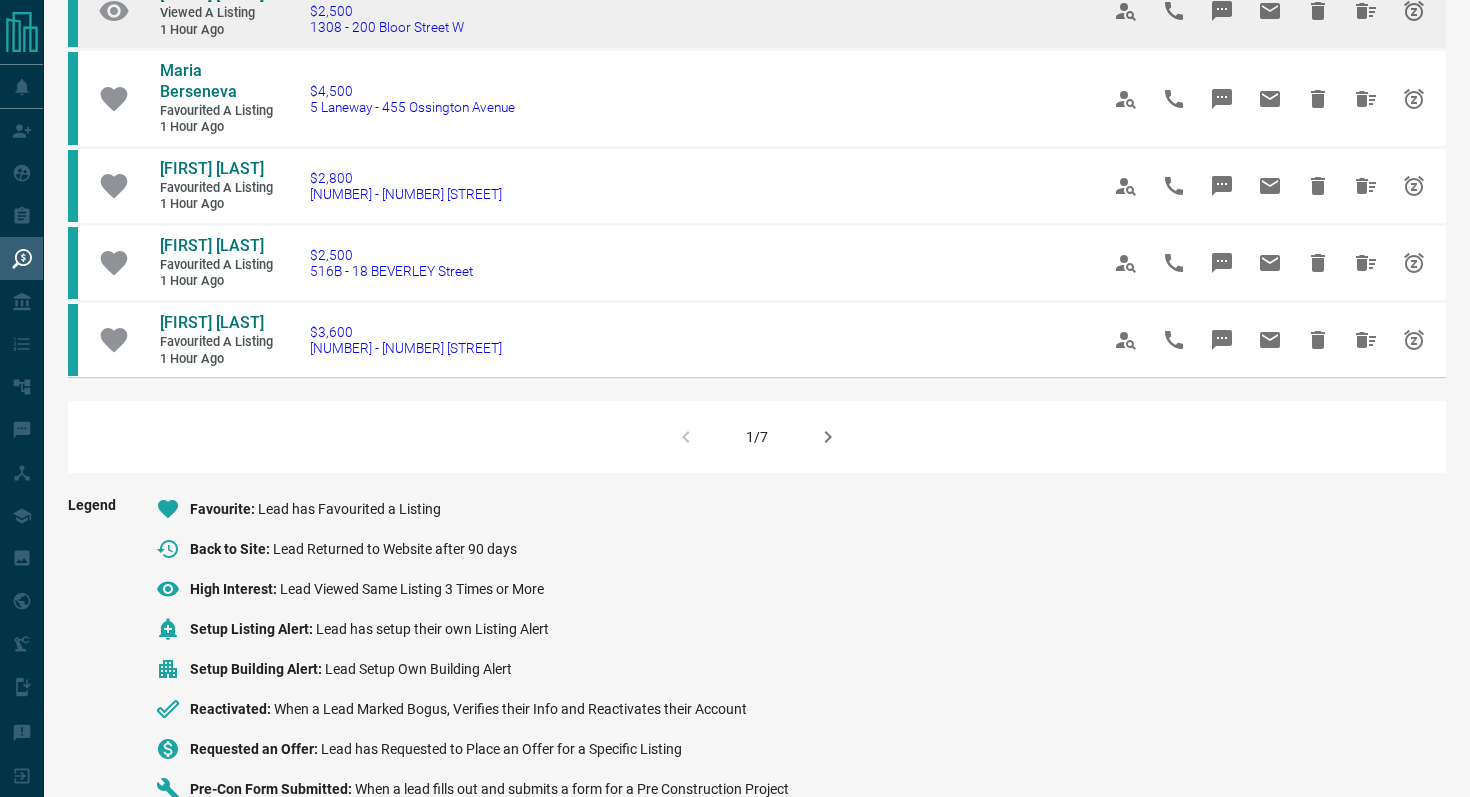 scroll, scrollTop: 1375, scrollLeft: 0, axis: vertical 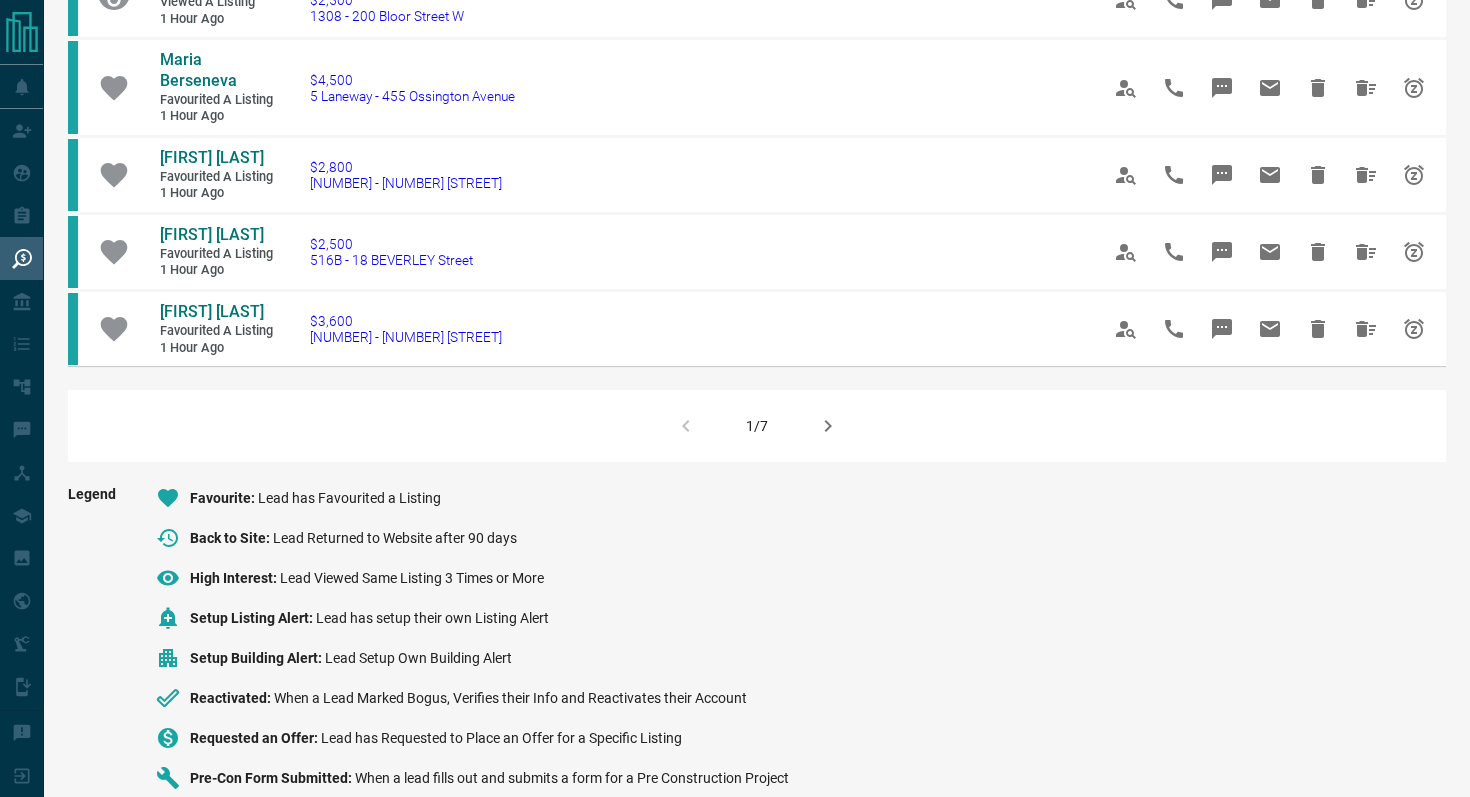 click 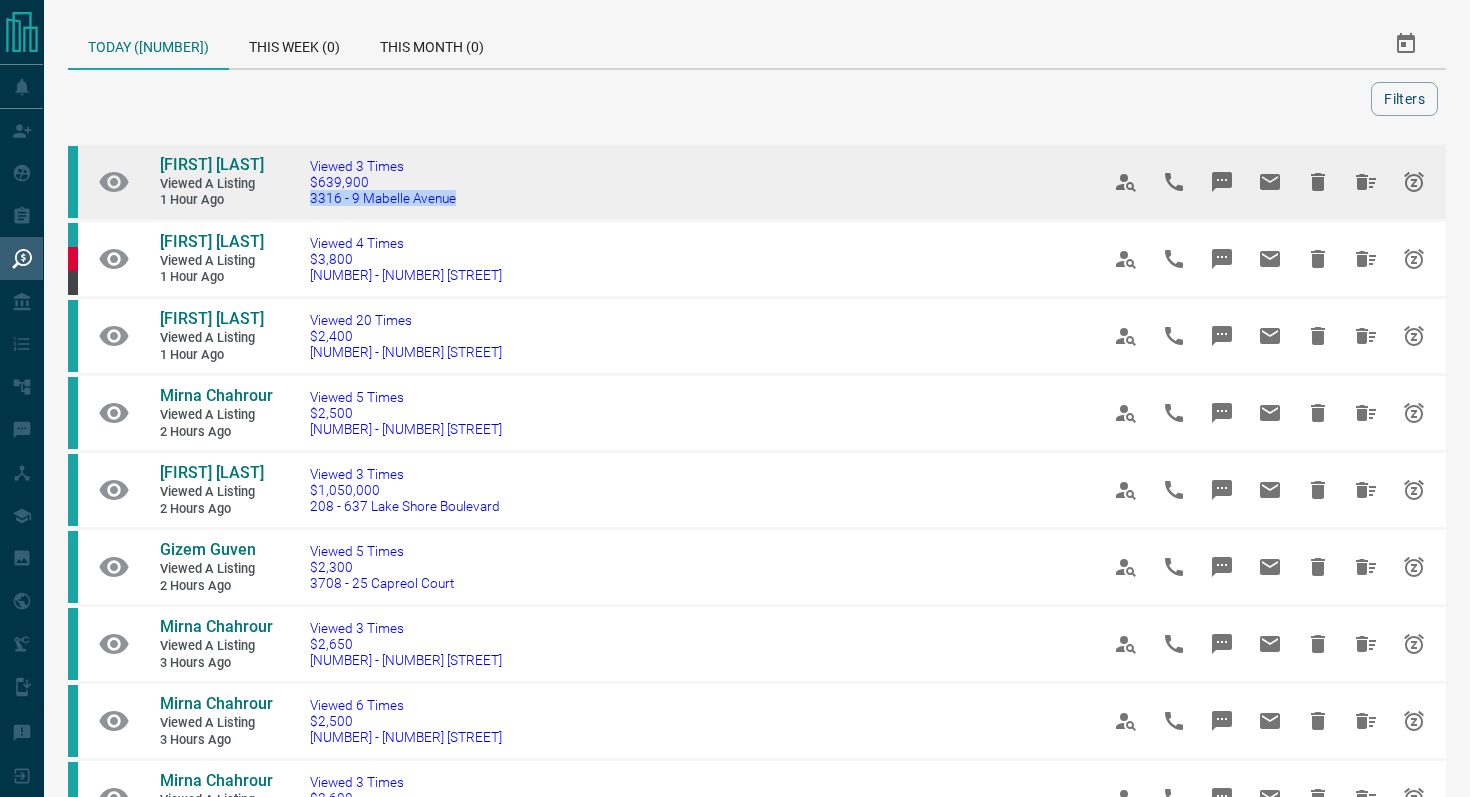 drag, startPoint x: 527, startPoint y: 205, endPoint x: 302, endPoint y: 201, distance: 225.03555 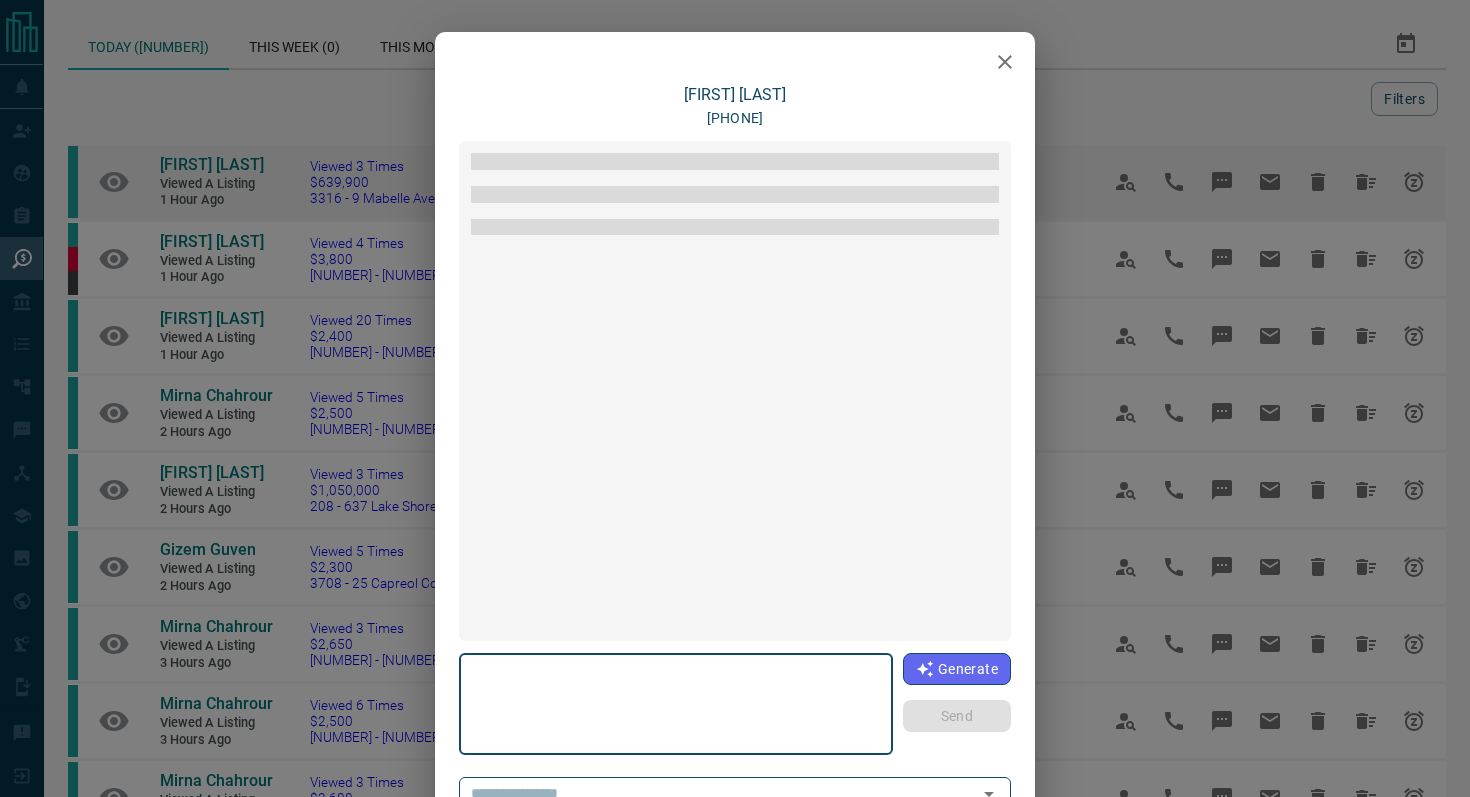 type on "**********" 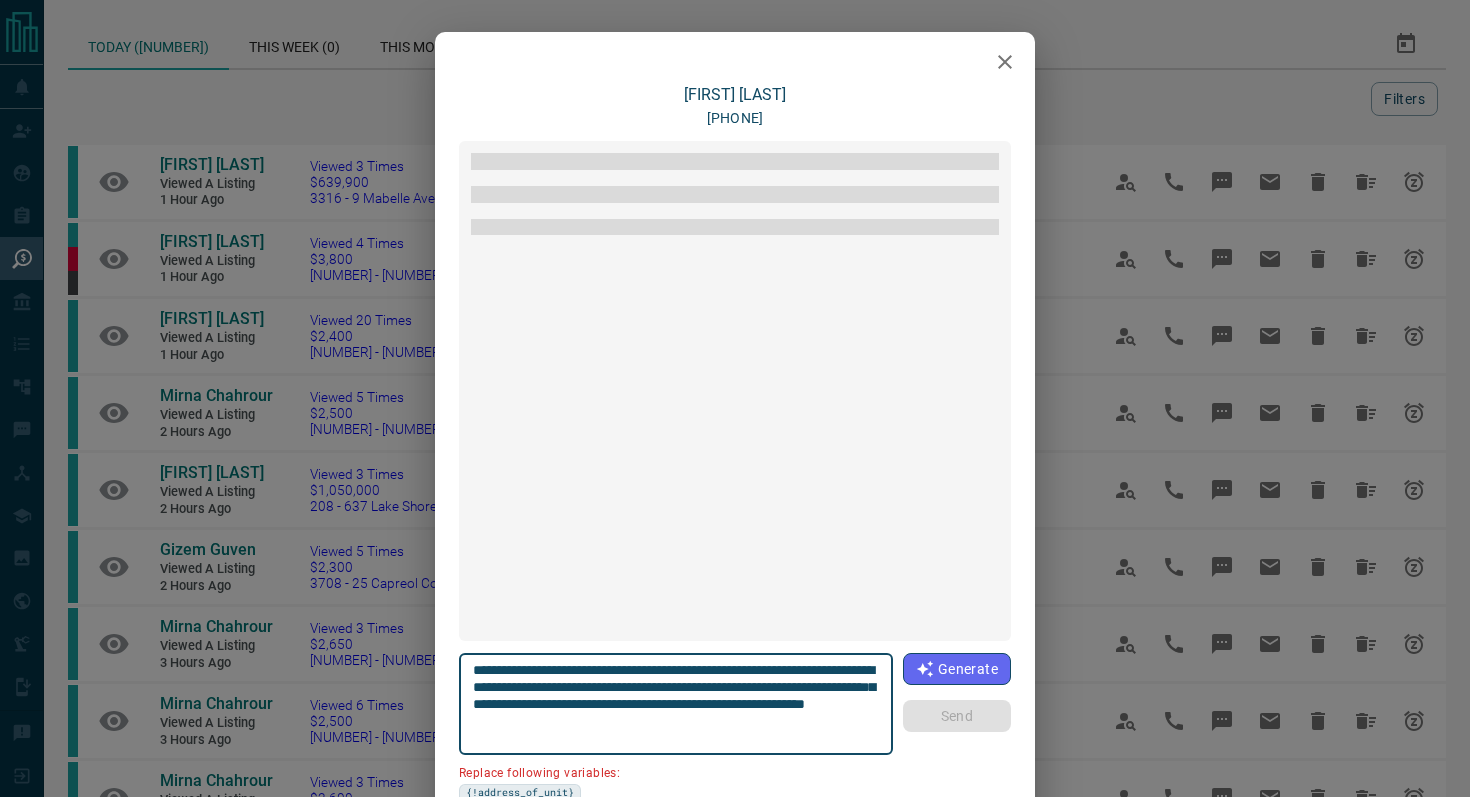 drag, startPoint x: 586, startPoint y: 689, endPoint x: 469, endPoint y: 689, distance: 117 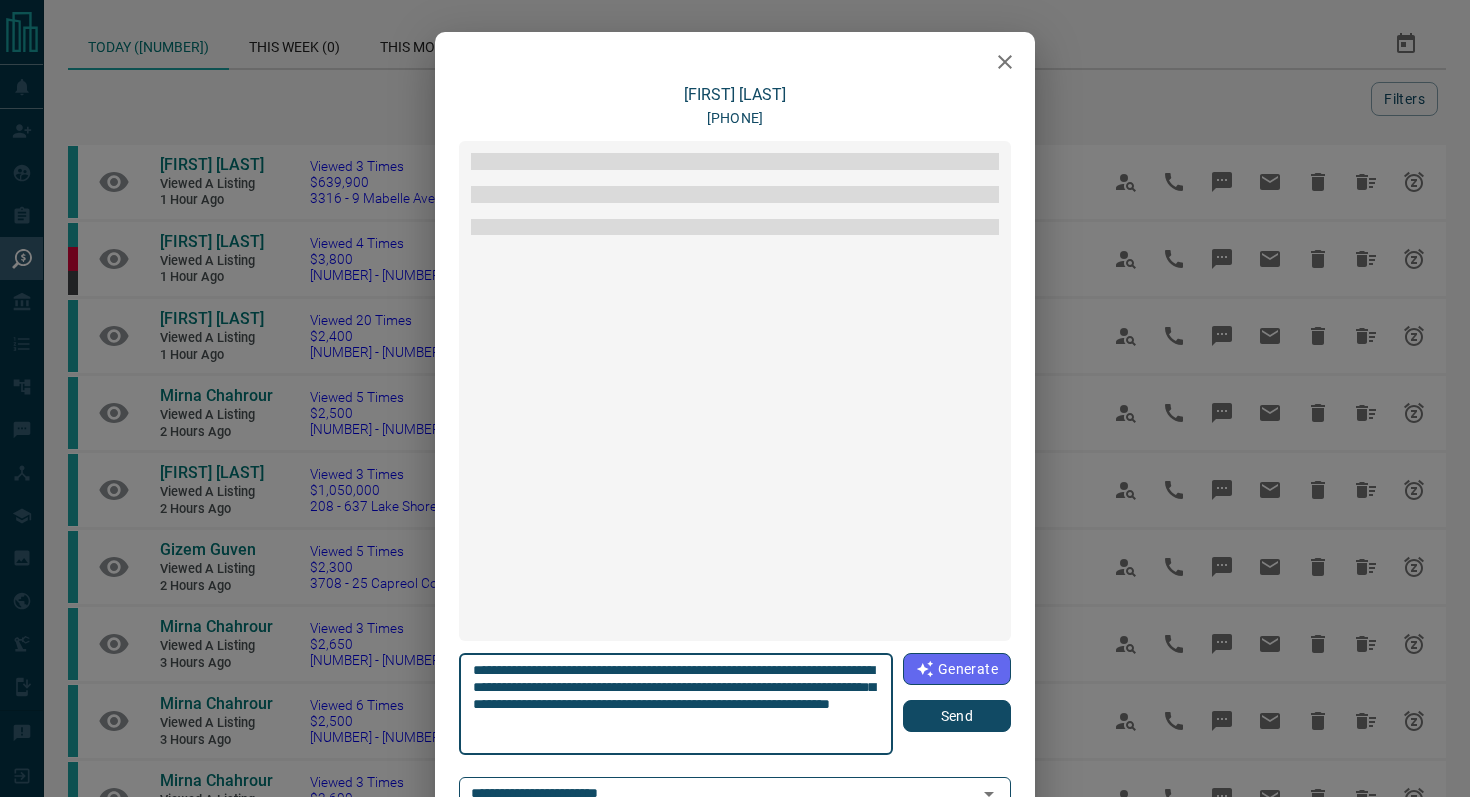 scroll, scrollTop: 540, scrollLeft: 0, axis: vertical 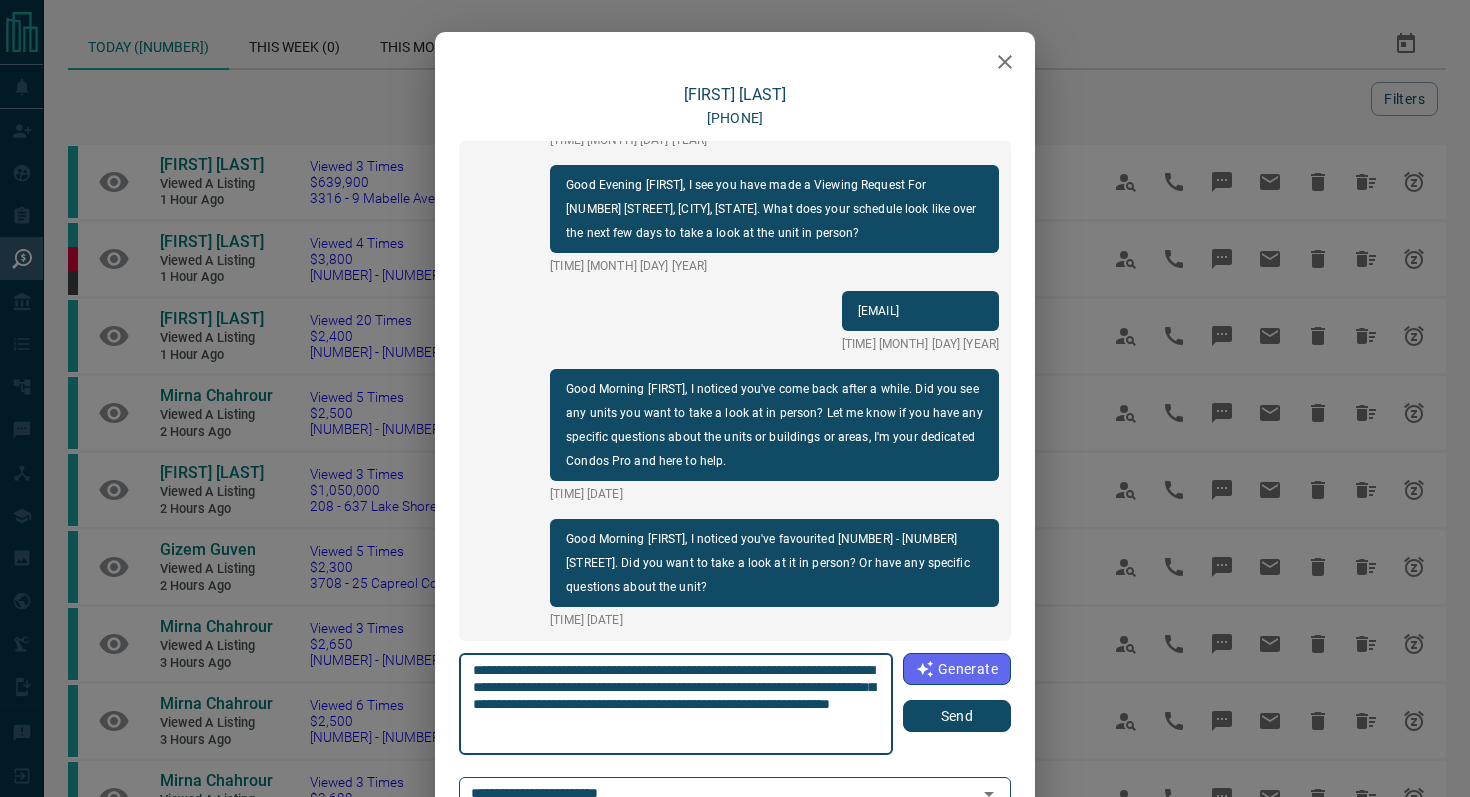 click 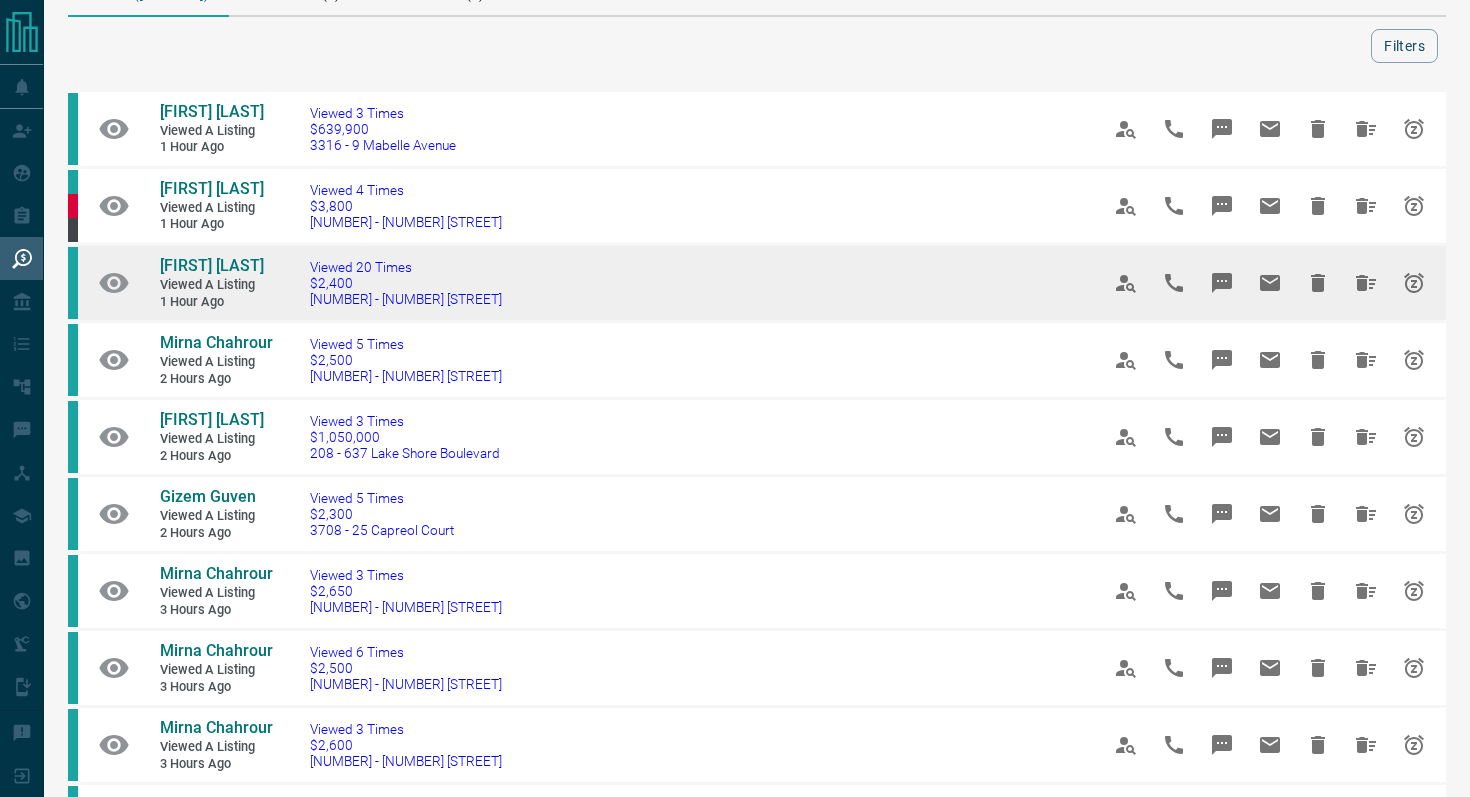 scroll, scrollTop: 52, scrollLeft: 0, axis: vertical 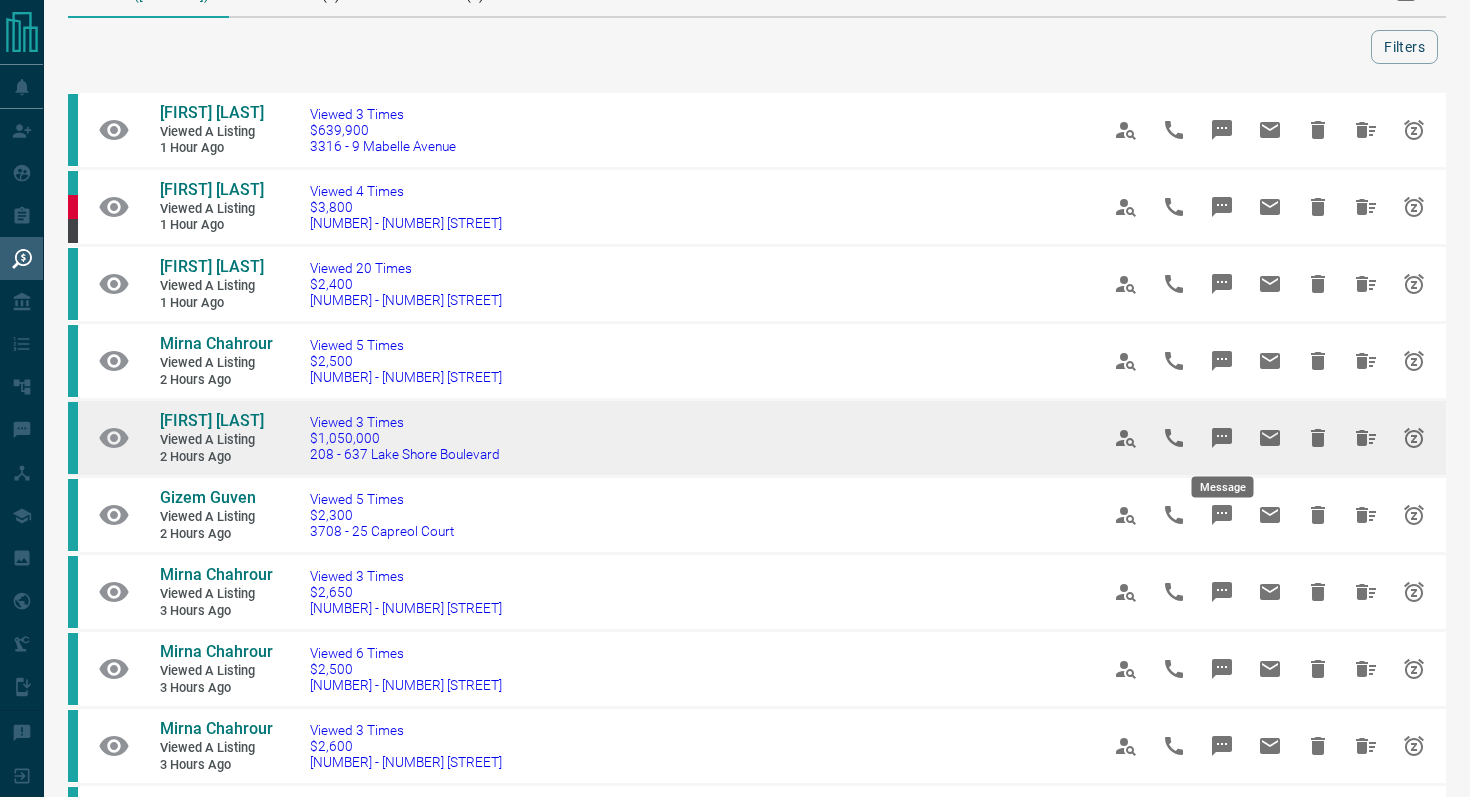 click 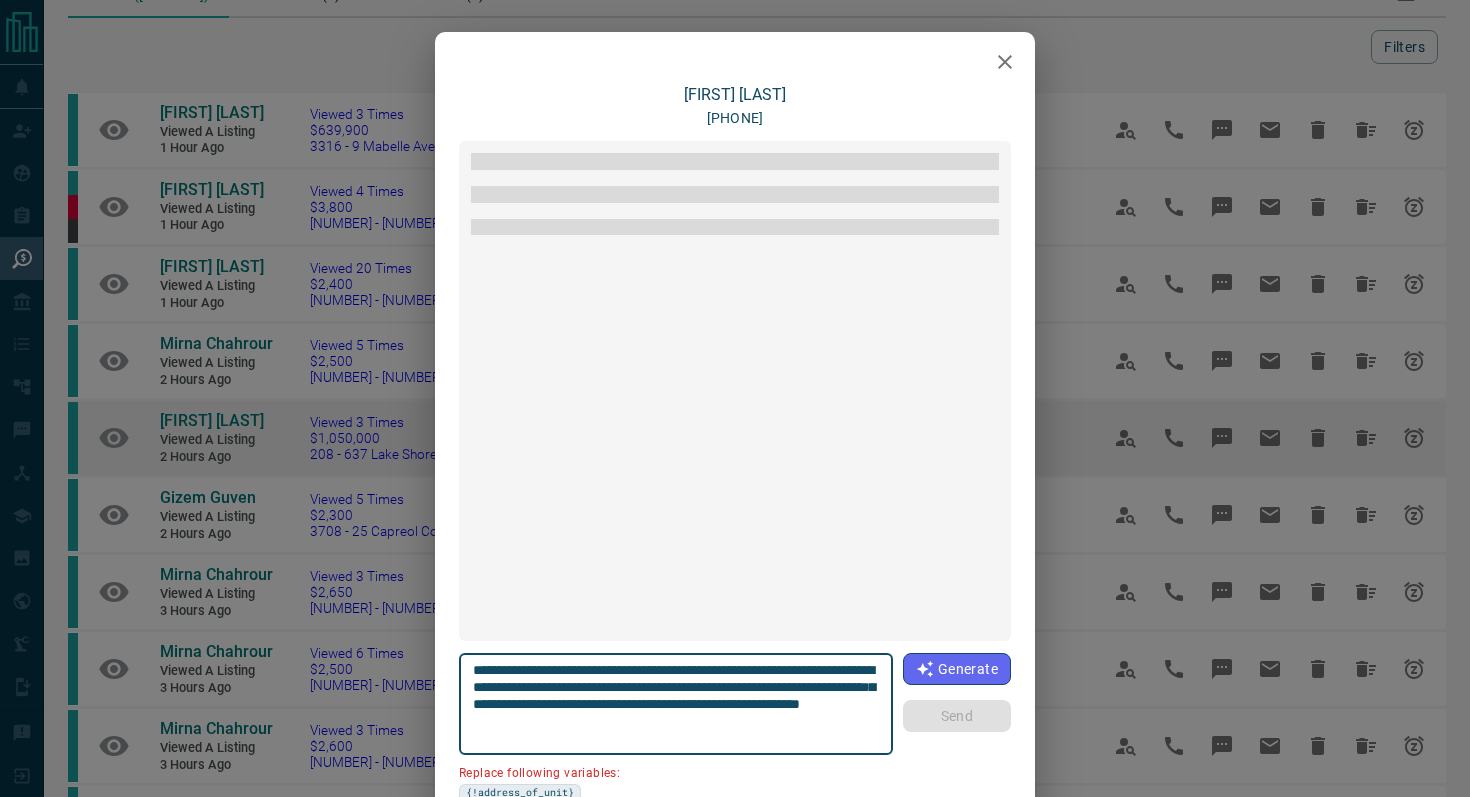 scroll, scrollTop: 3674, scrollLeft: 0, axis: vertical 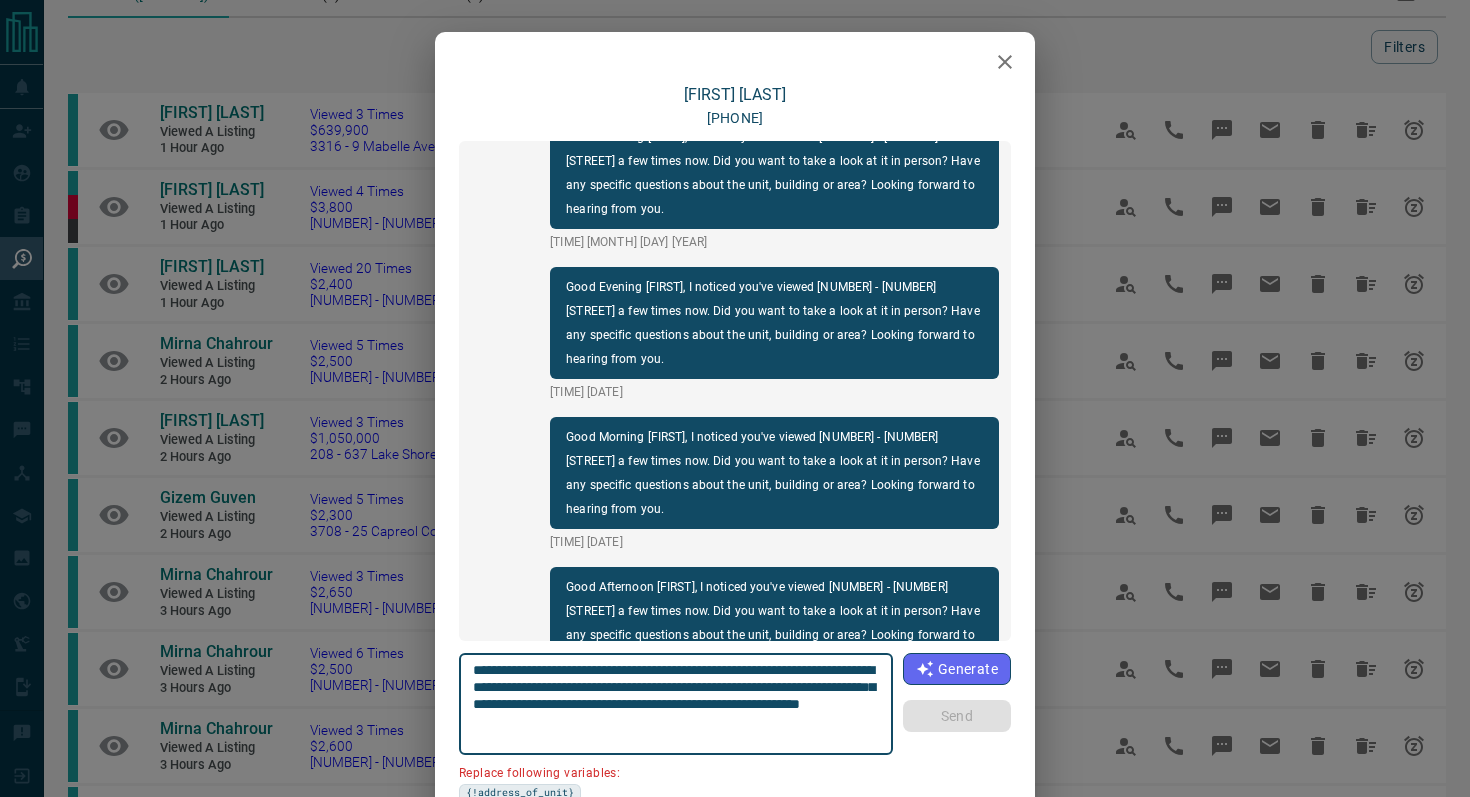 click 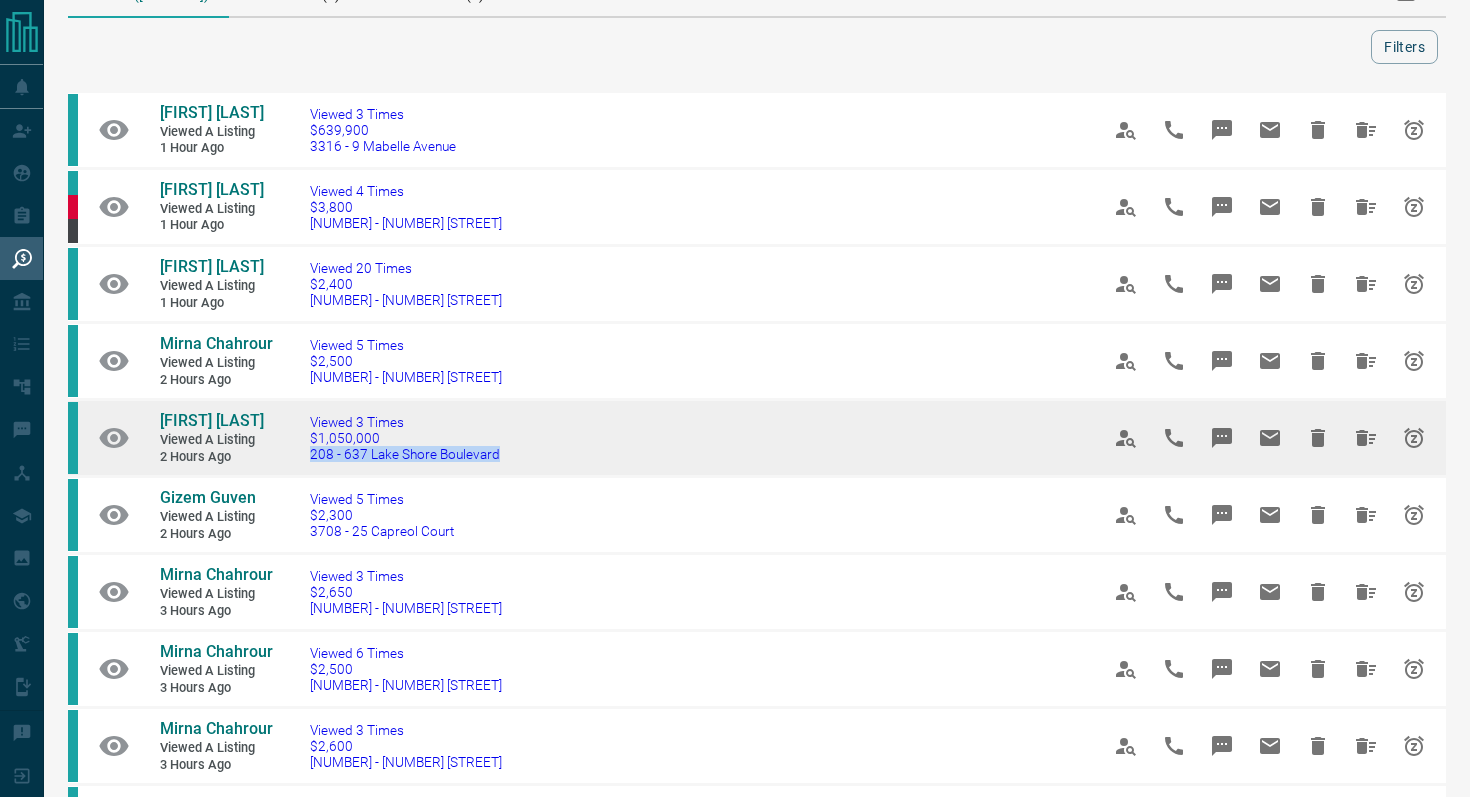drag, startPoint x: 535, startPoint y: 456, endPoint x: 288, endPoint y: 460, distance: 247.03238 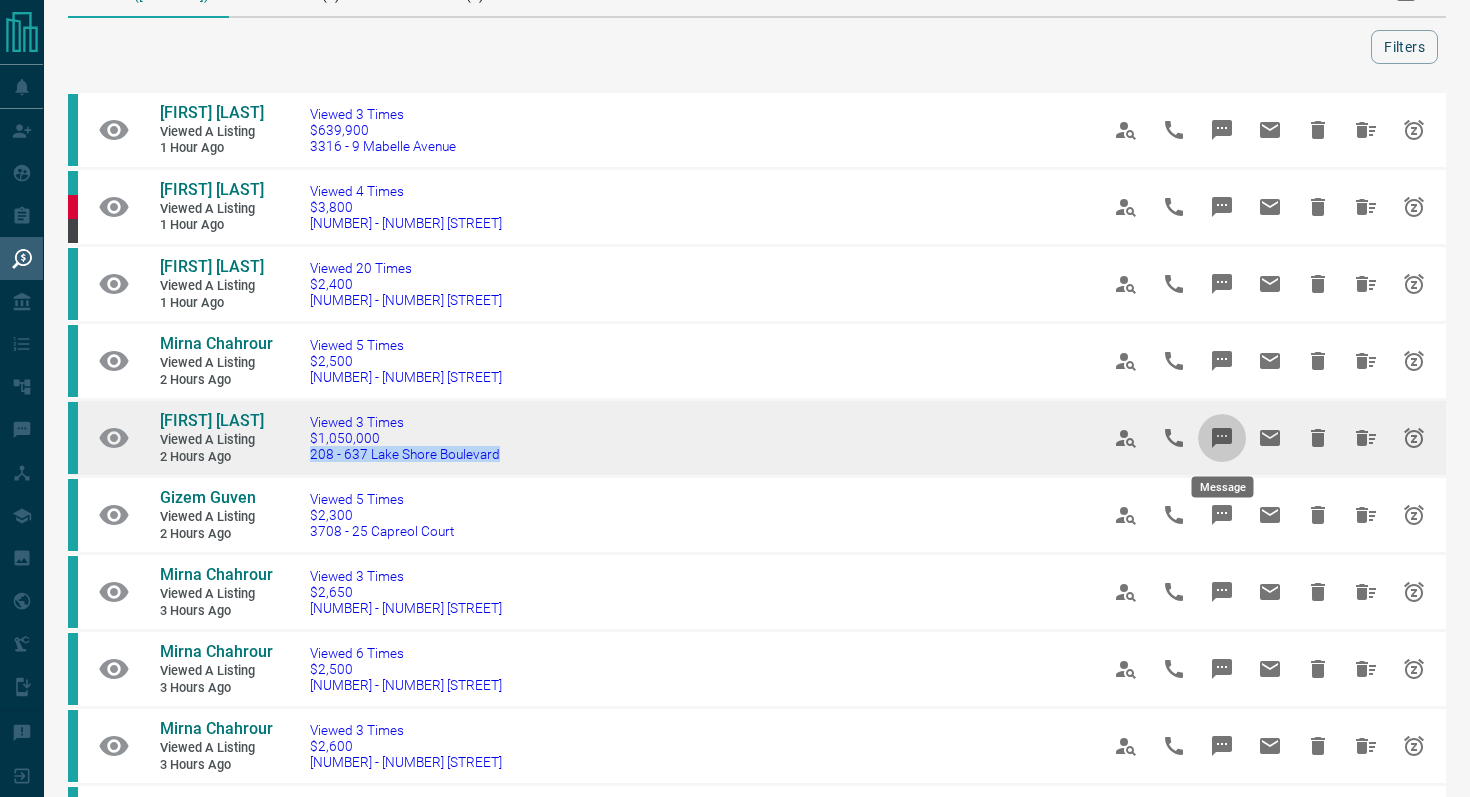 click 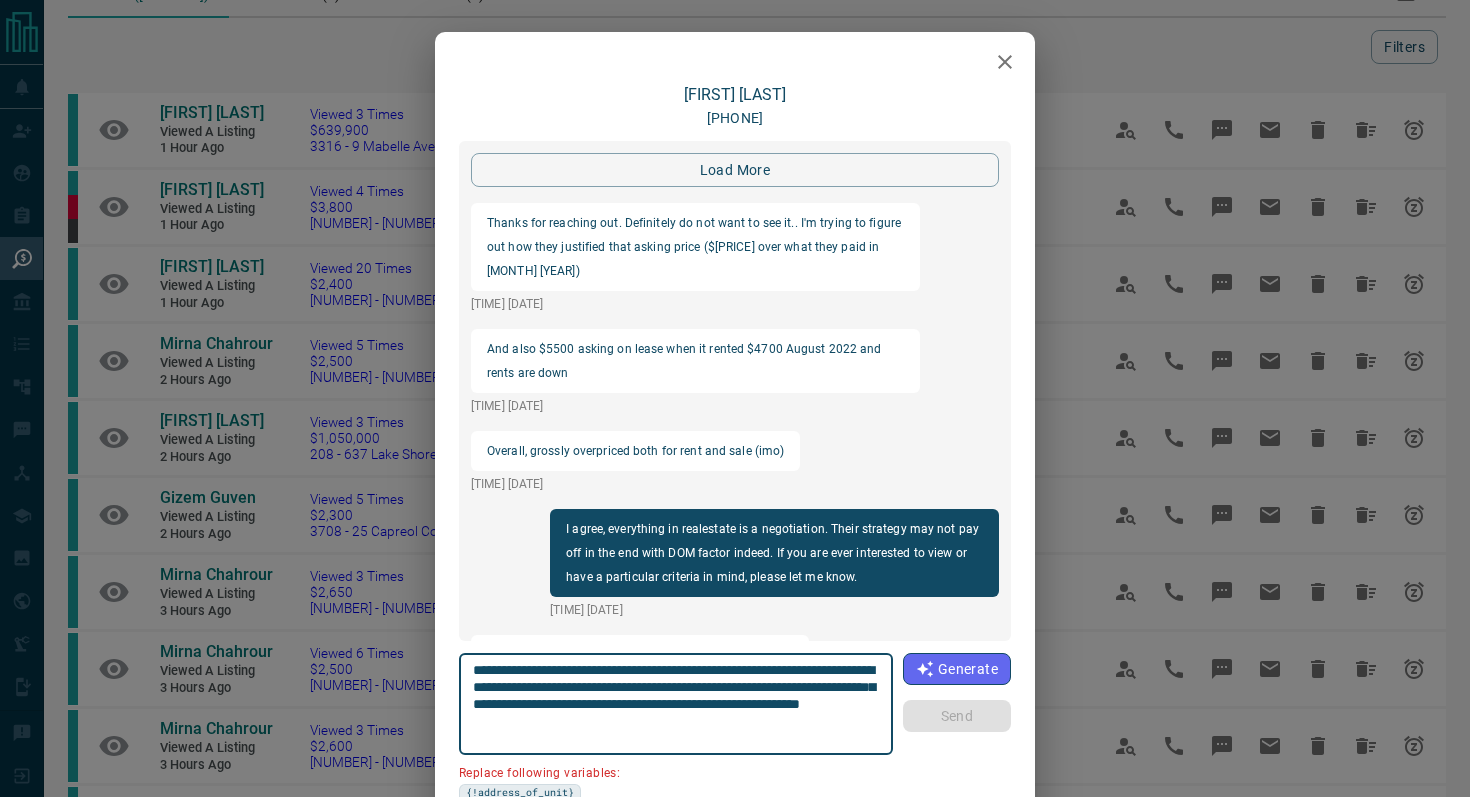 scroll, scrollTop: 3674, scrollLeft: 0, axis: vertical 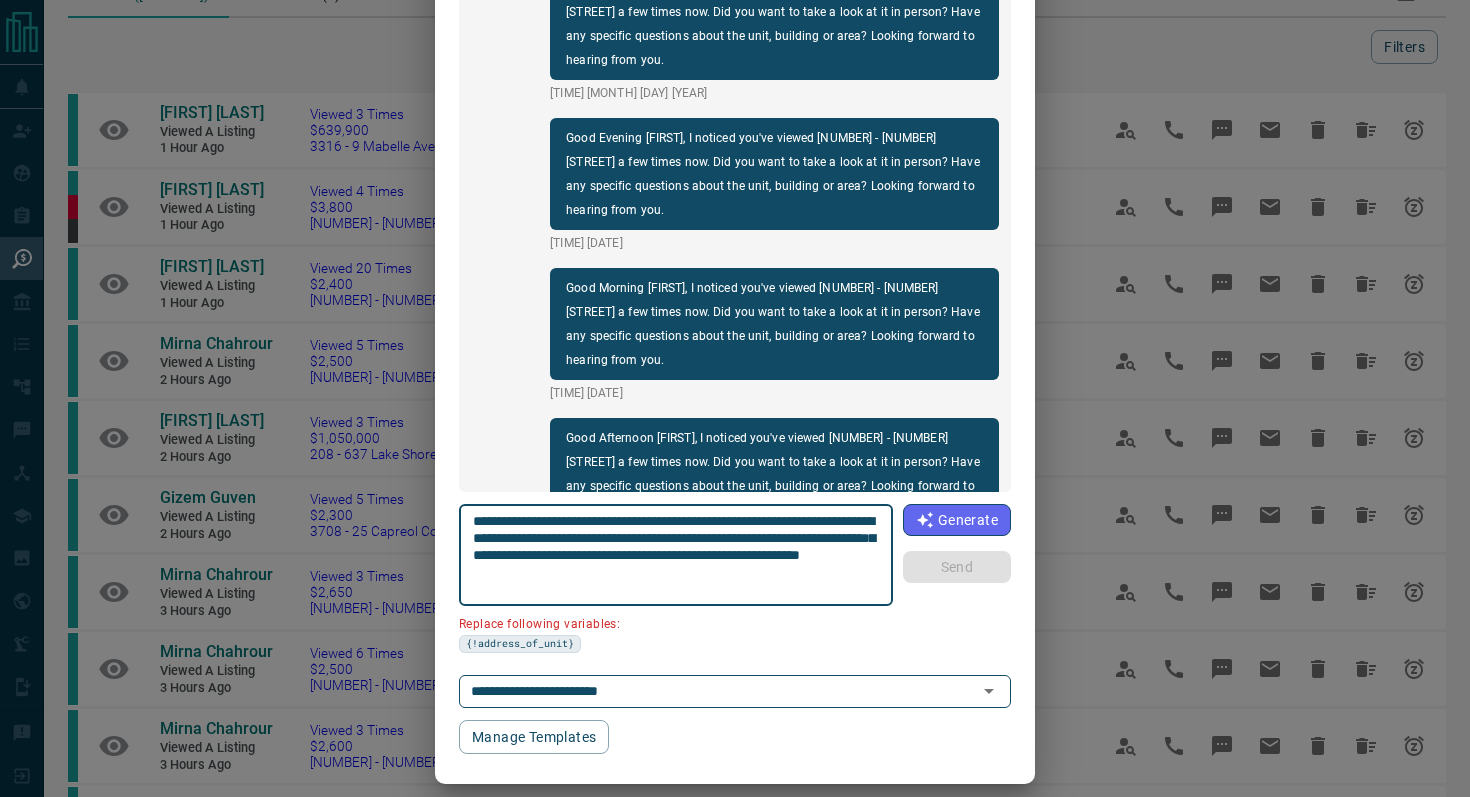 drag, startPoint x: 590, startPoint y: 534, endPoint x: 445, endPoint y: 534, distance: 145 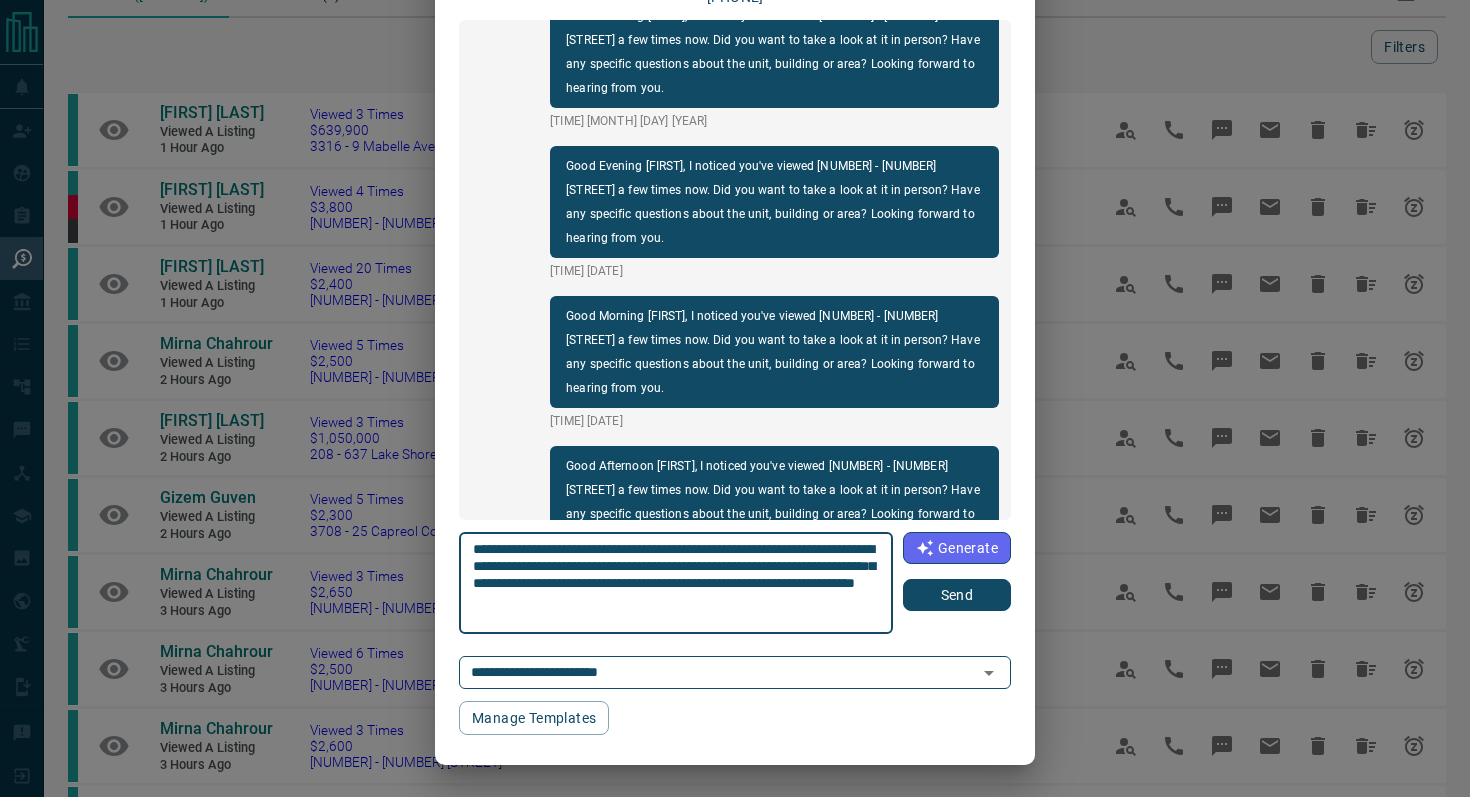 scroll, scrollTop: 121, scrollLeft: 0, axis: vertical 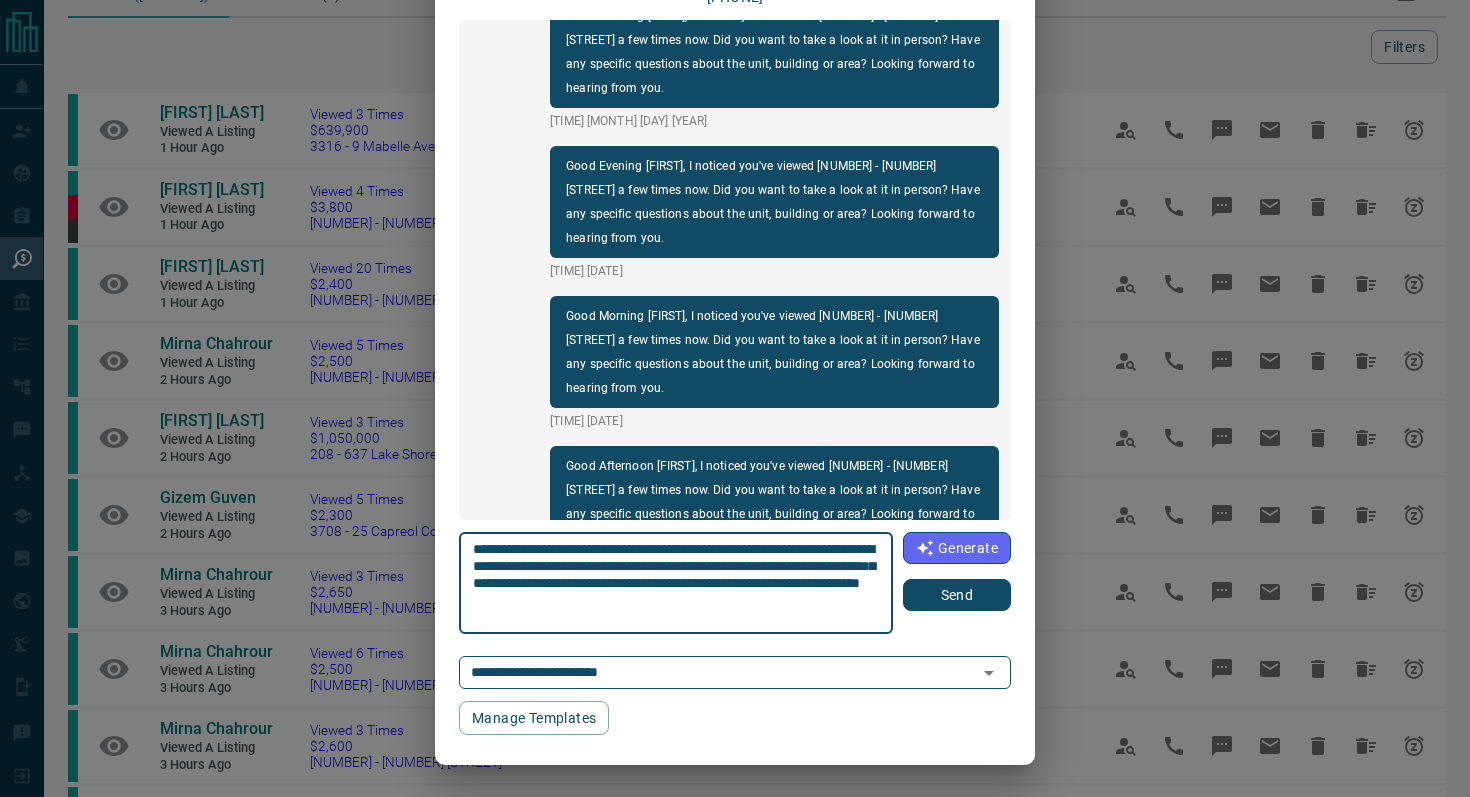 type on "**********" 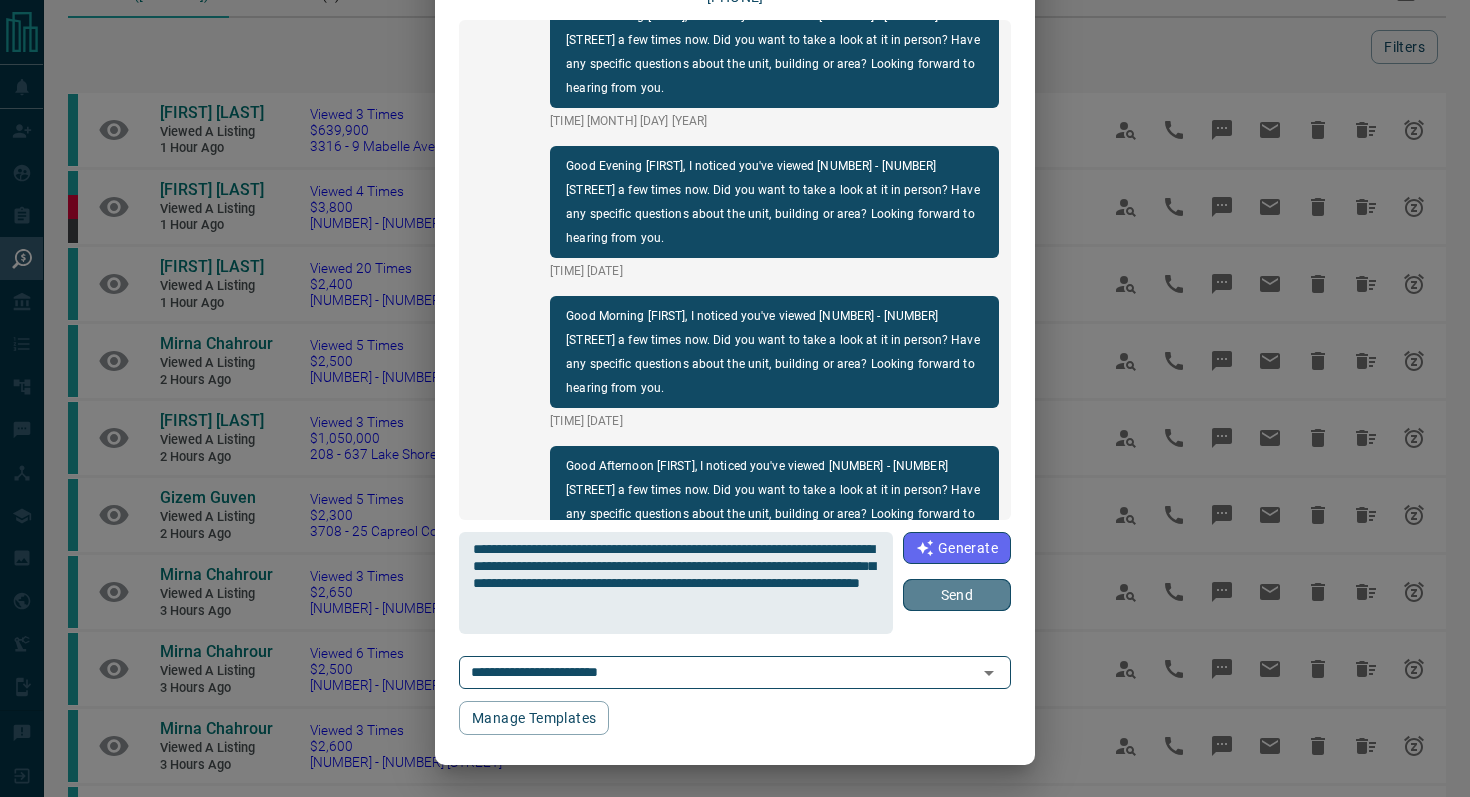 click on "Send" at bounding box center (957, 595) 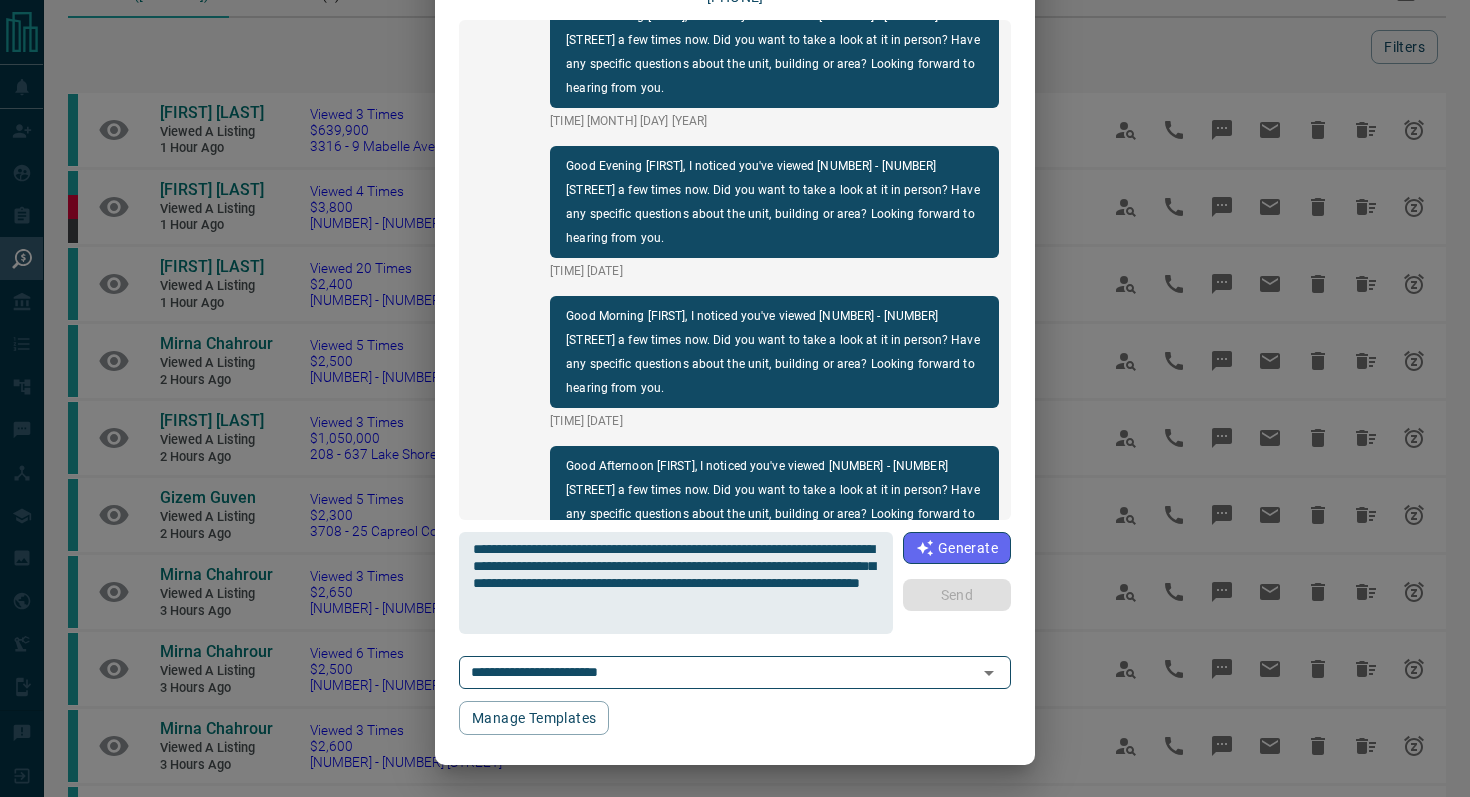 type 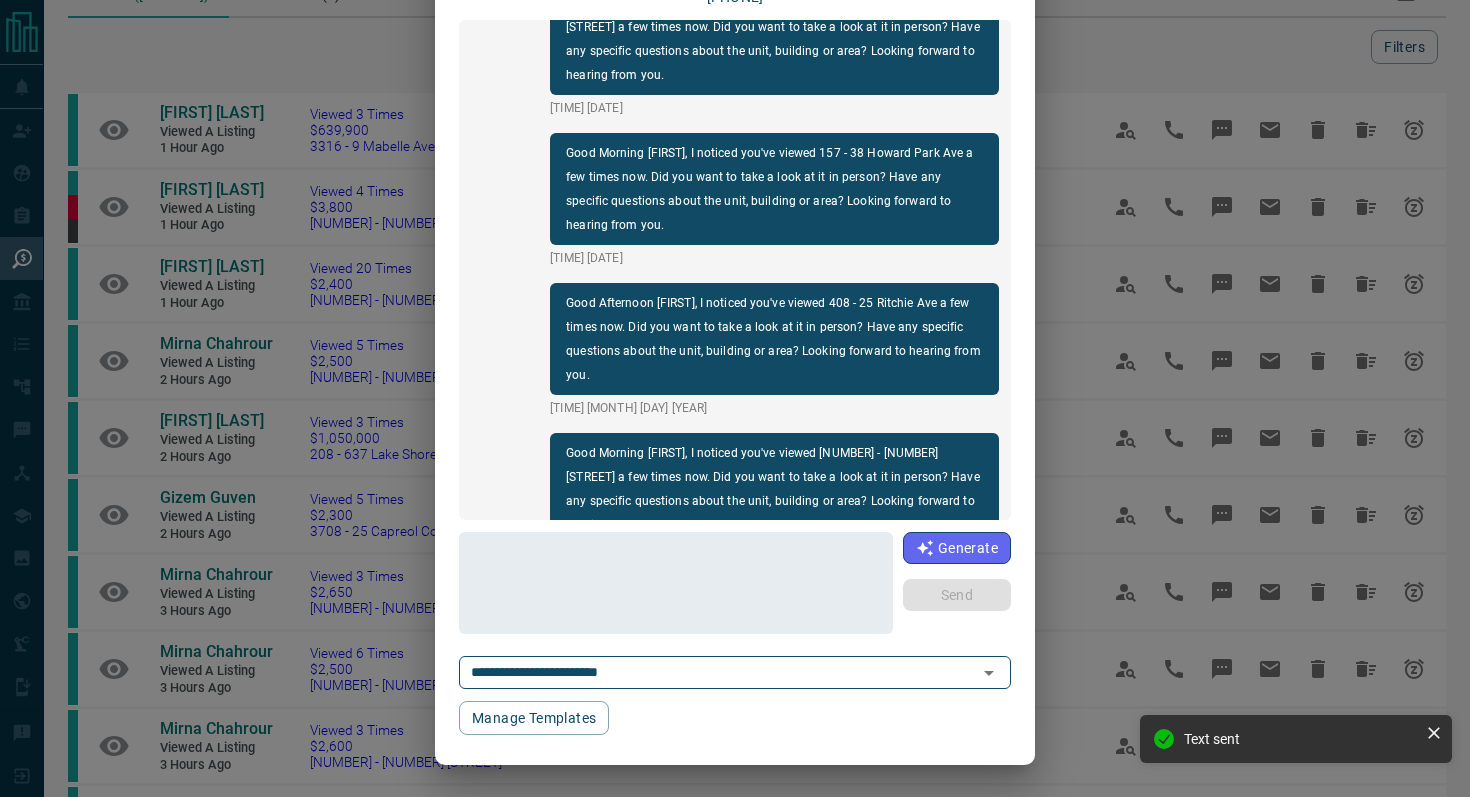 scroll, scrollTop: 0, scrollLeft: 0, axis: both 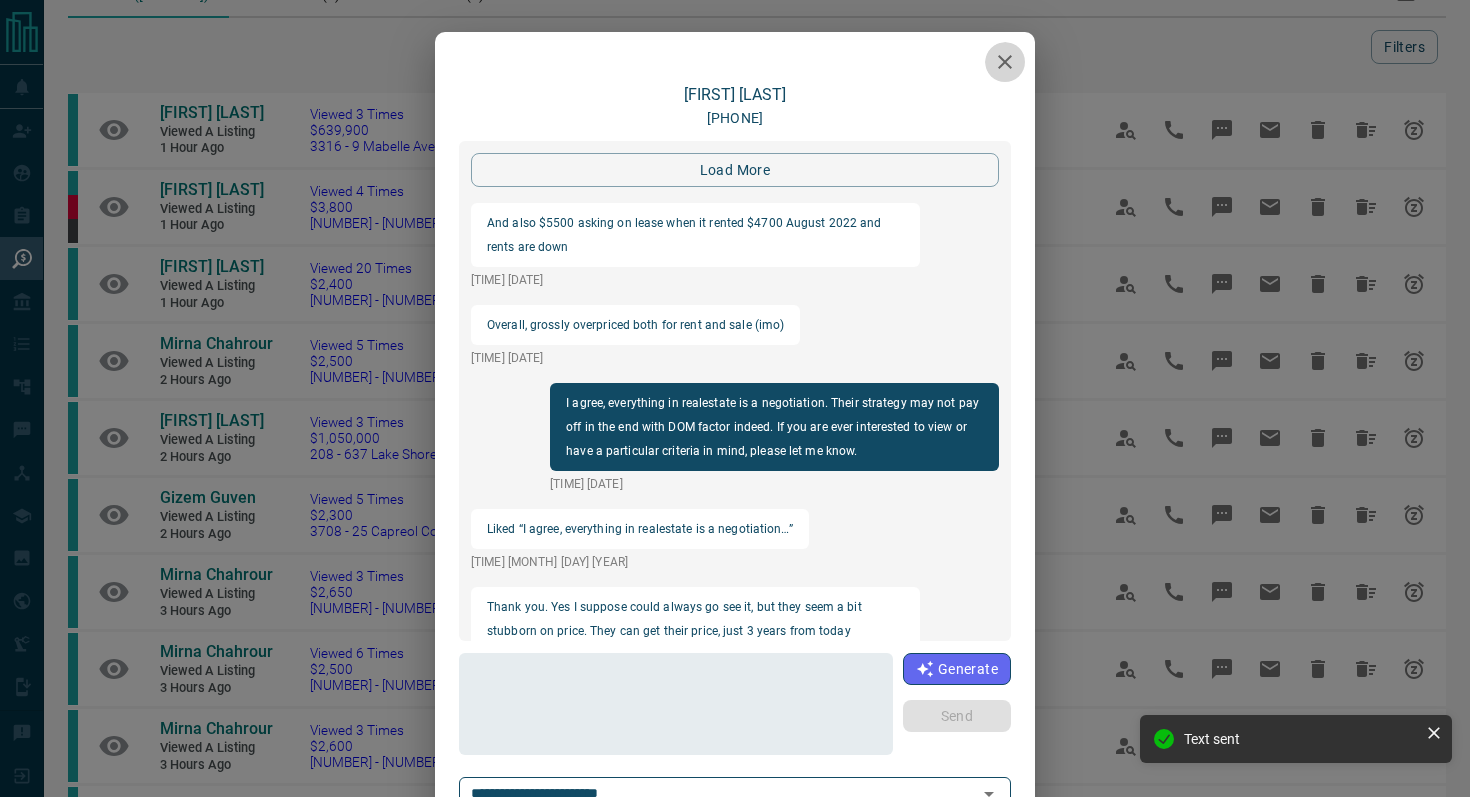 click 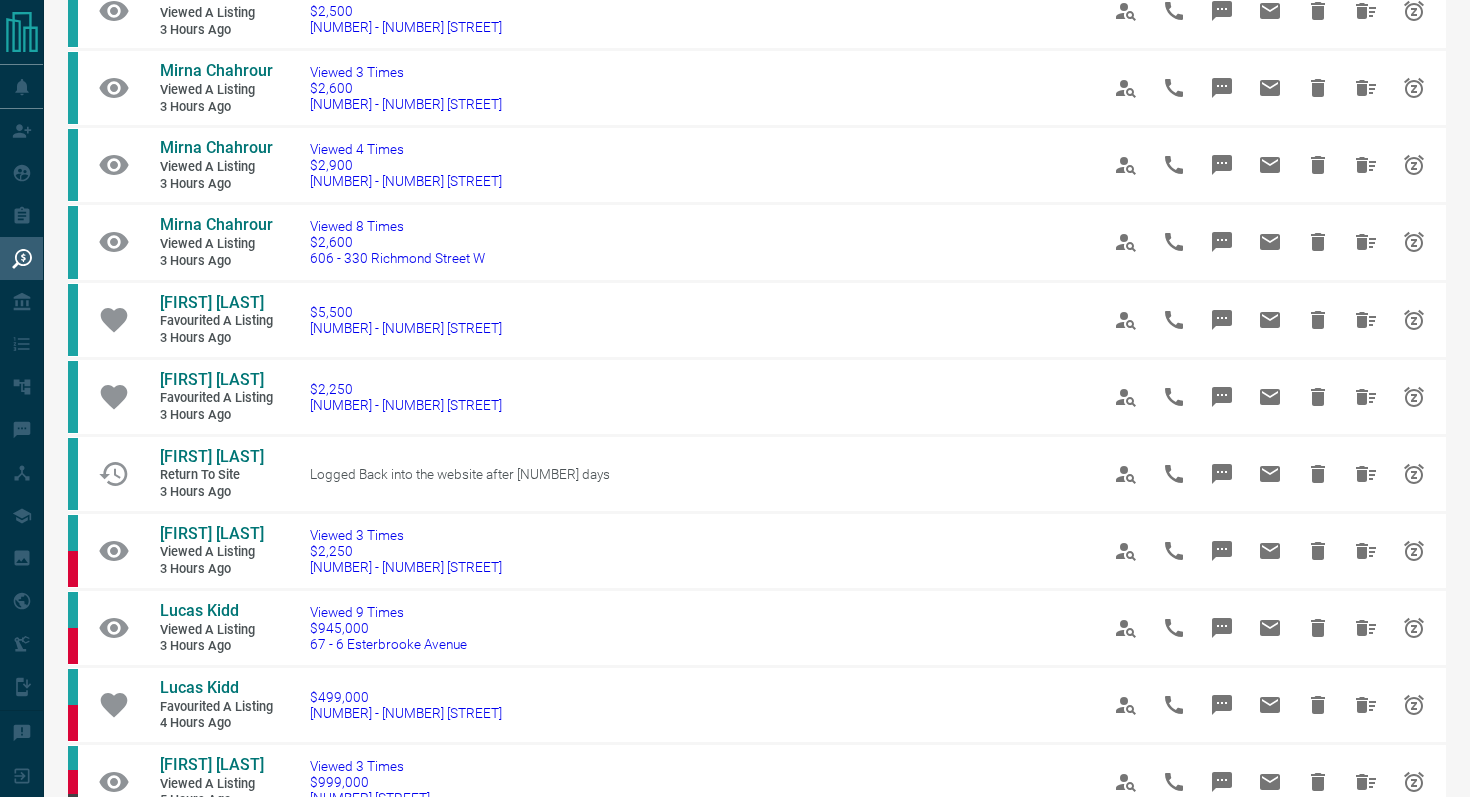 scroll, scrollTop: 714, scrollLeft: 0, axis: vertical 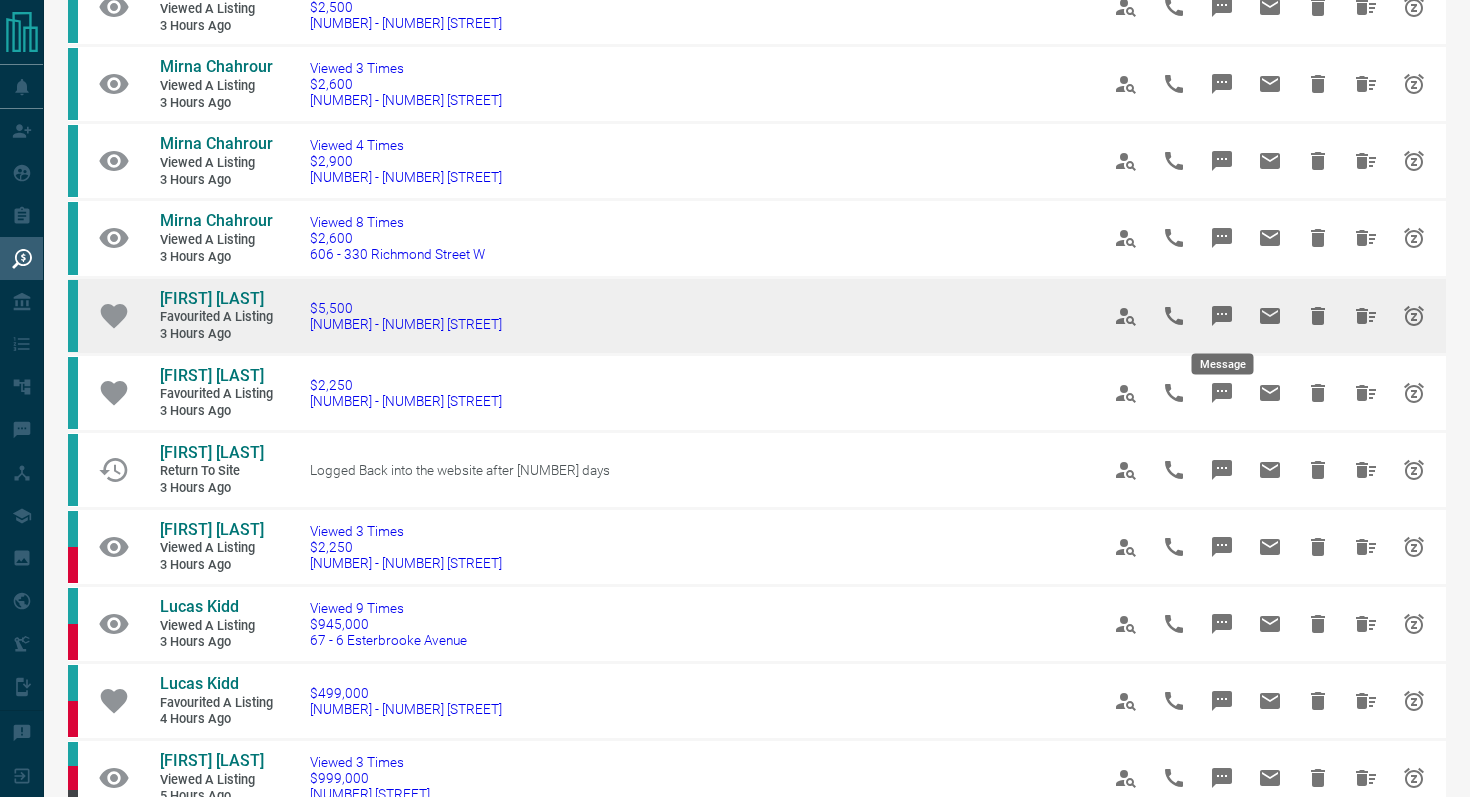 click 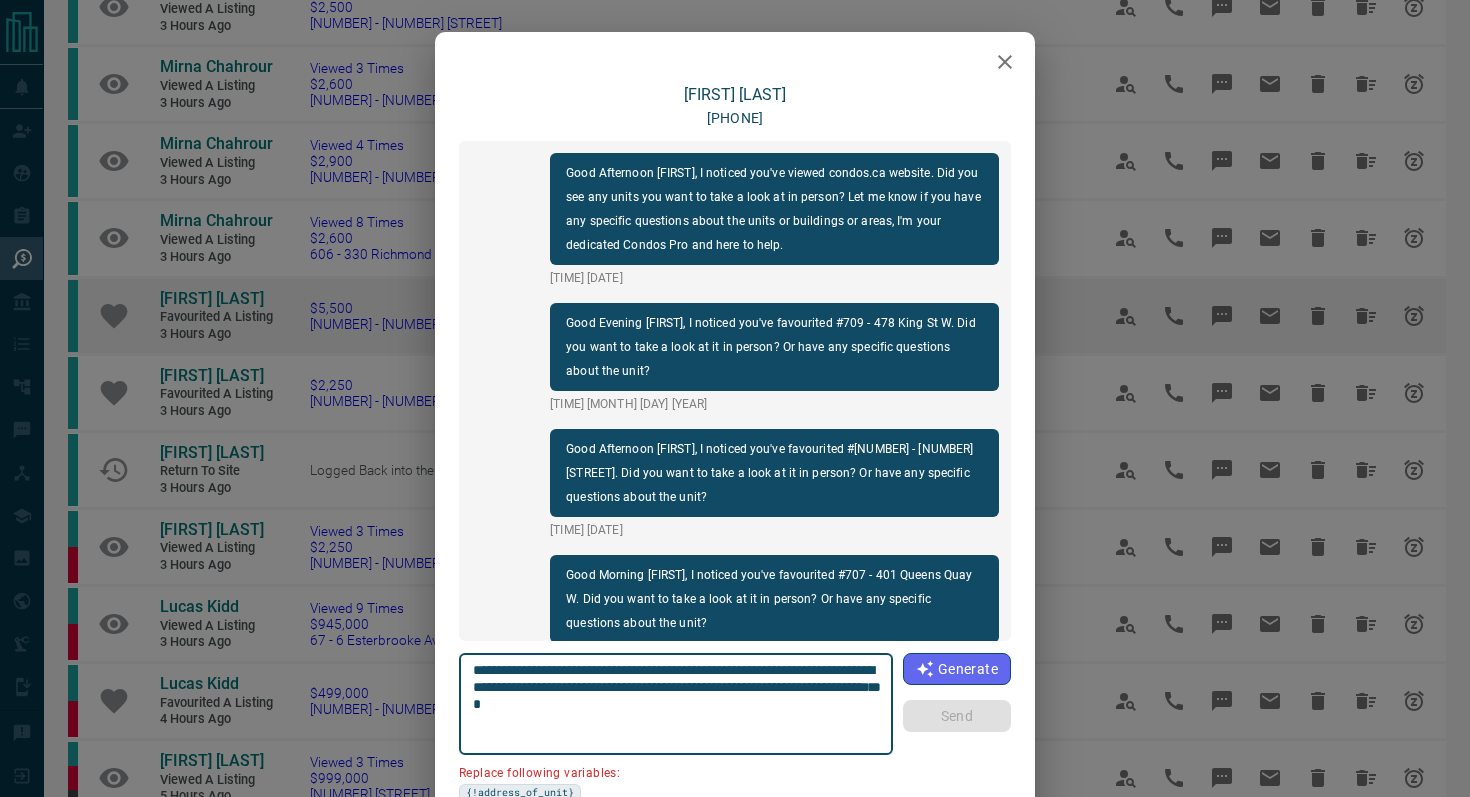 scroll, scrollTop: 1722, scrollLeft: 0, axis: vertical 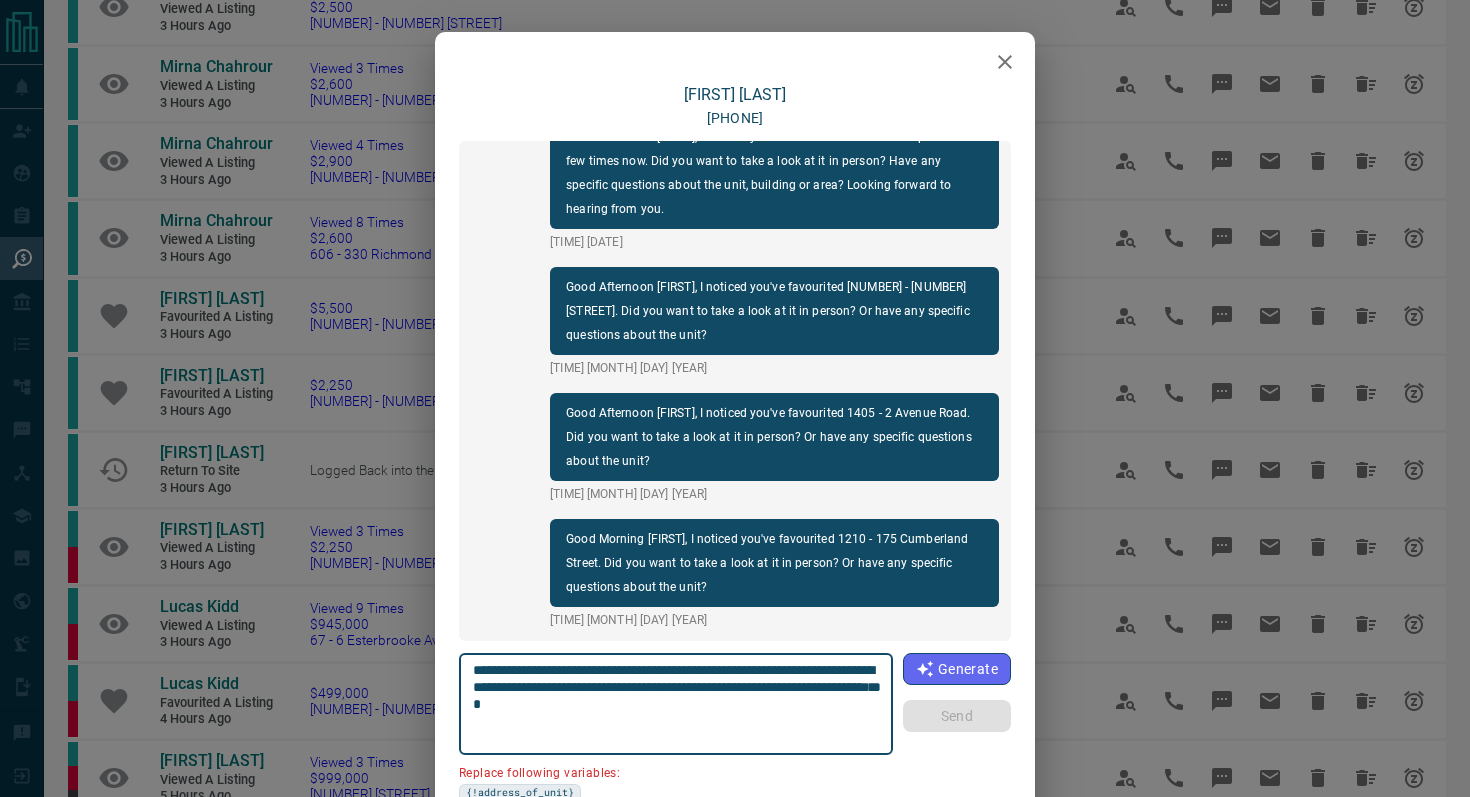click 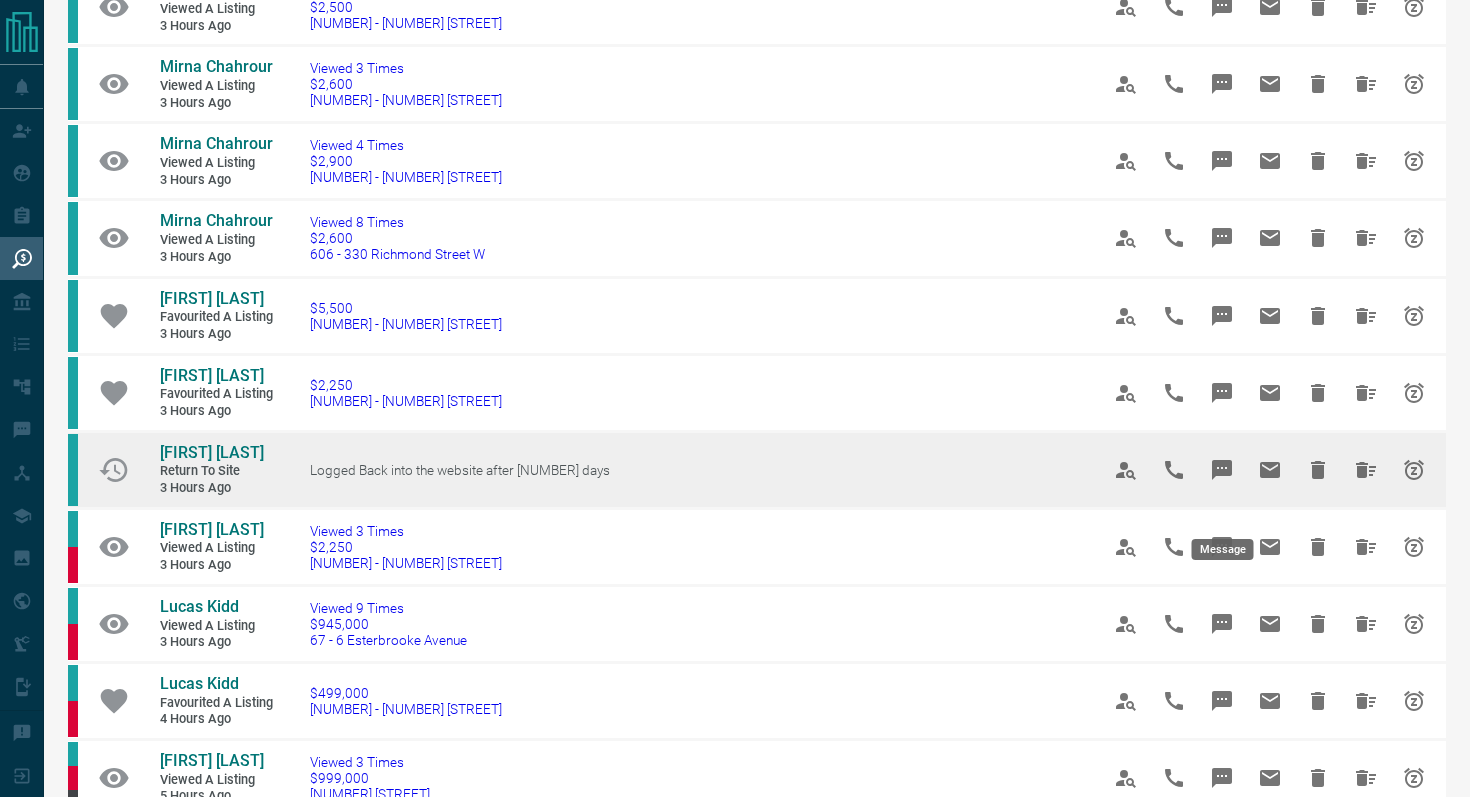 click 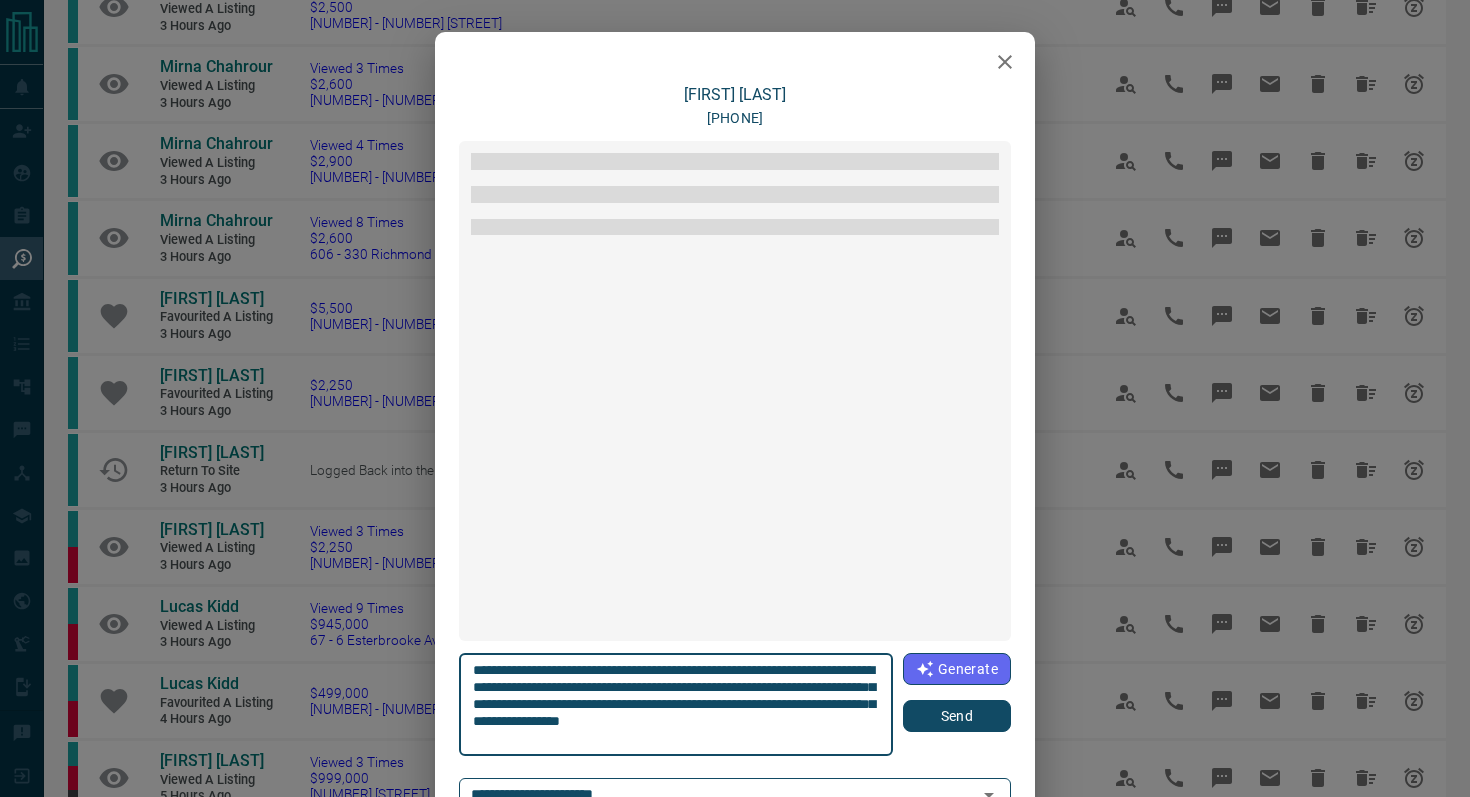 scroll, scrollTop: 84, scrollLeft: 0, axis: vertical 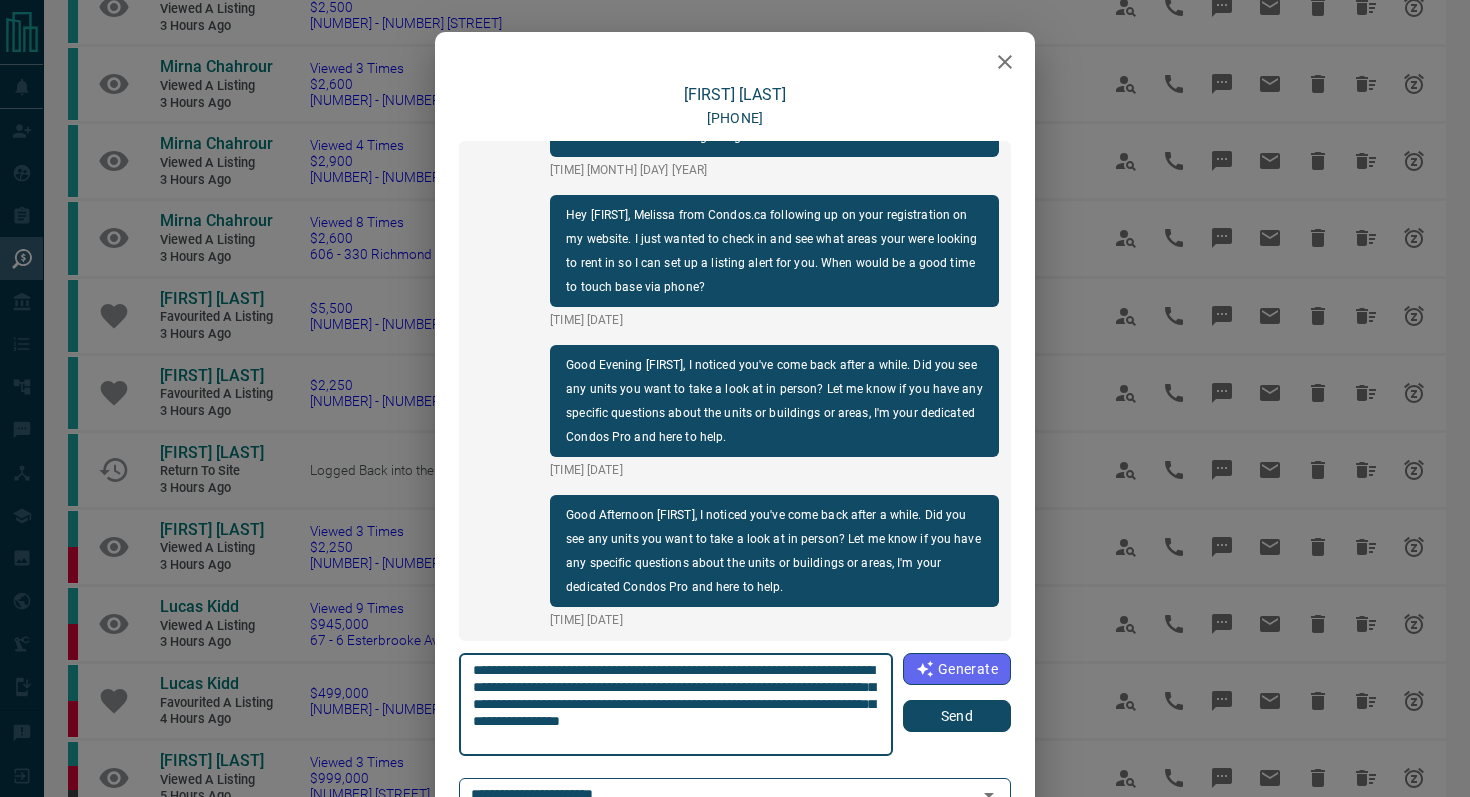 click on "Send" at bounding box center (957, 716) 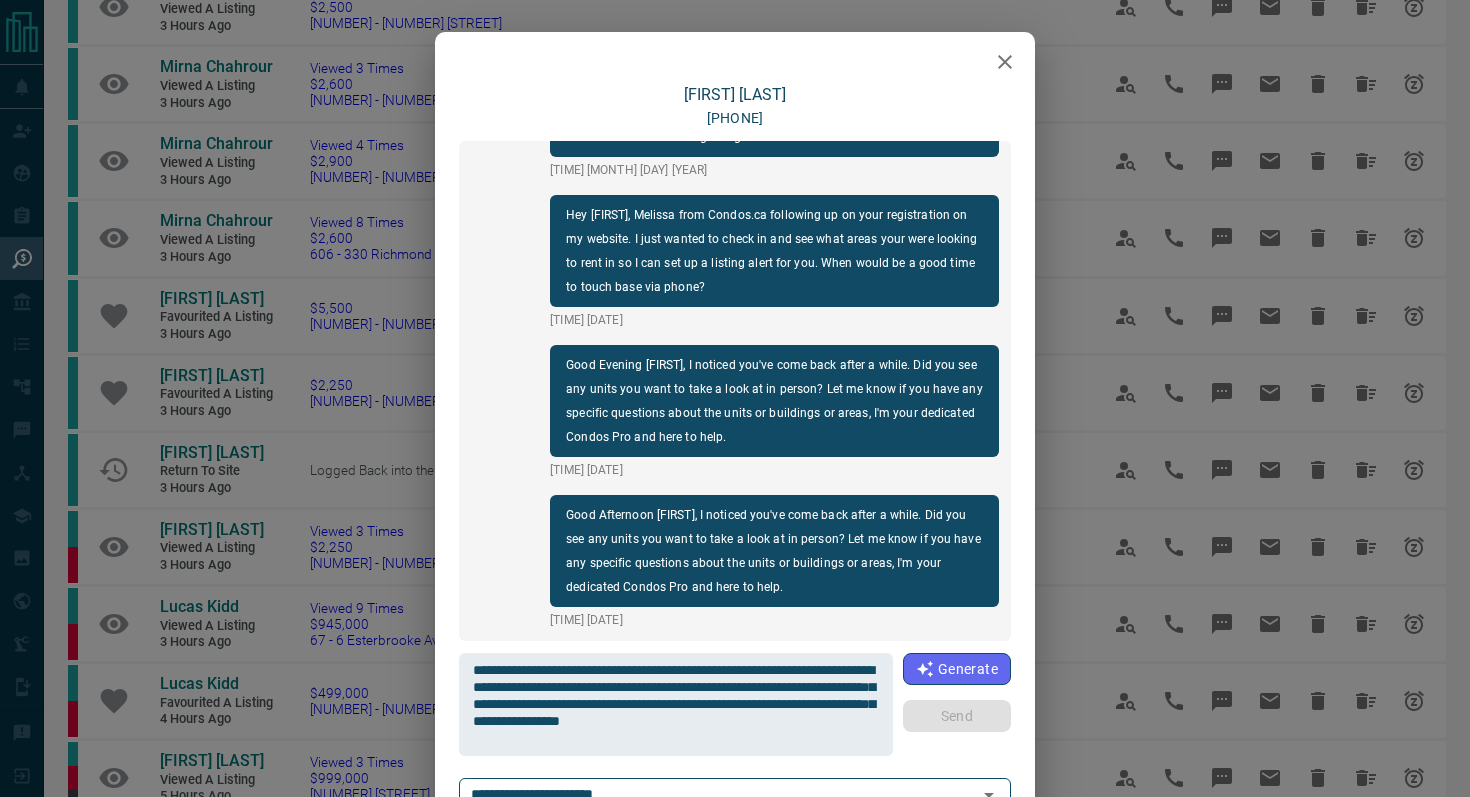 type 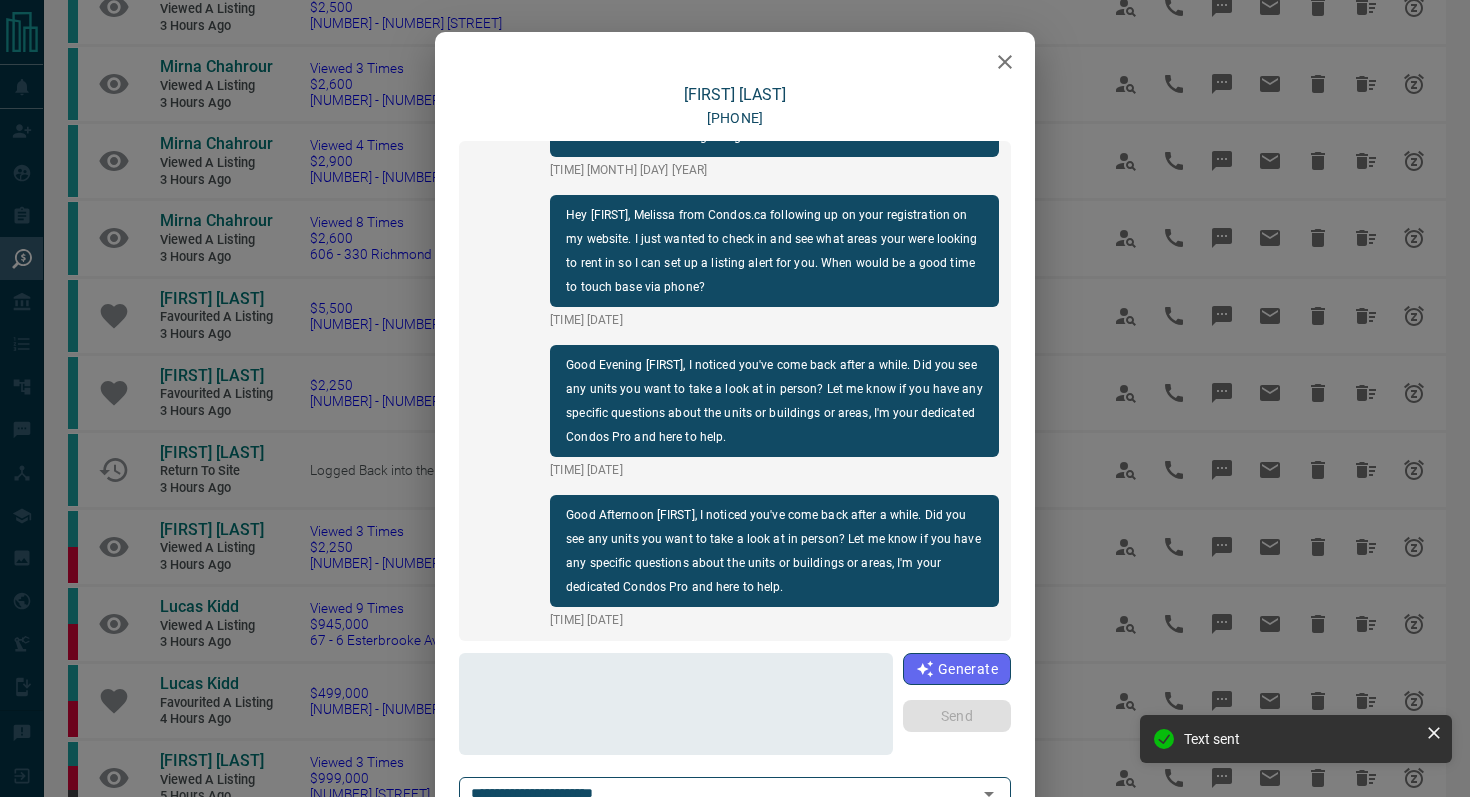 scroll, scrollTop: 234, scrollLeft: 0, axis: vertical 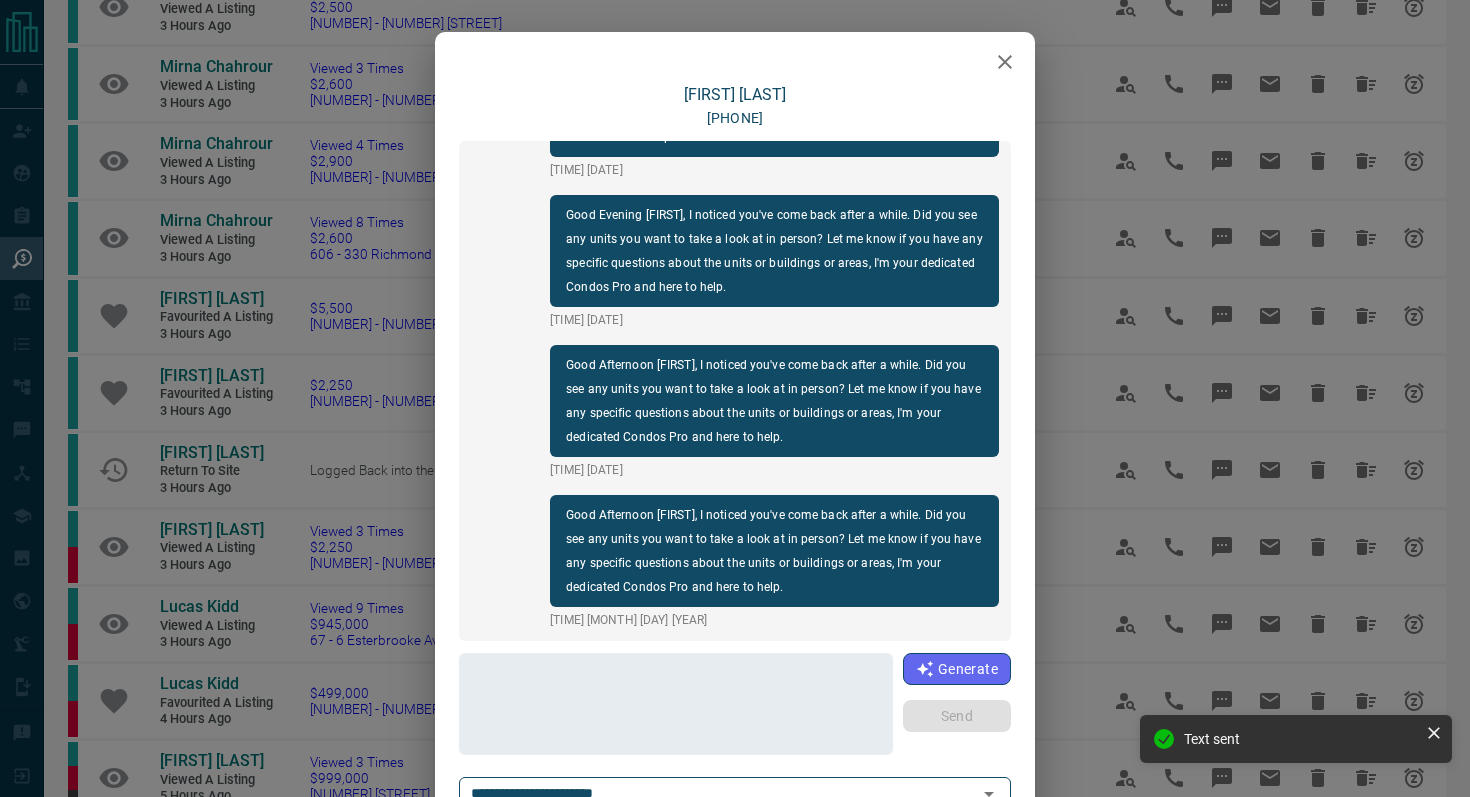 click 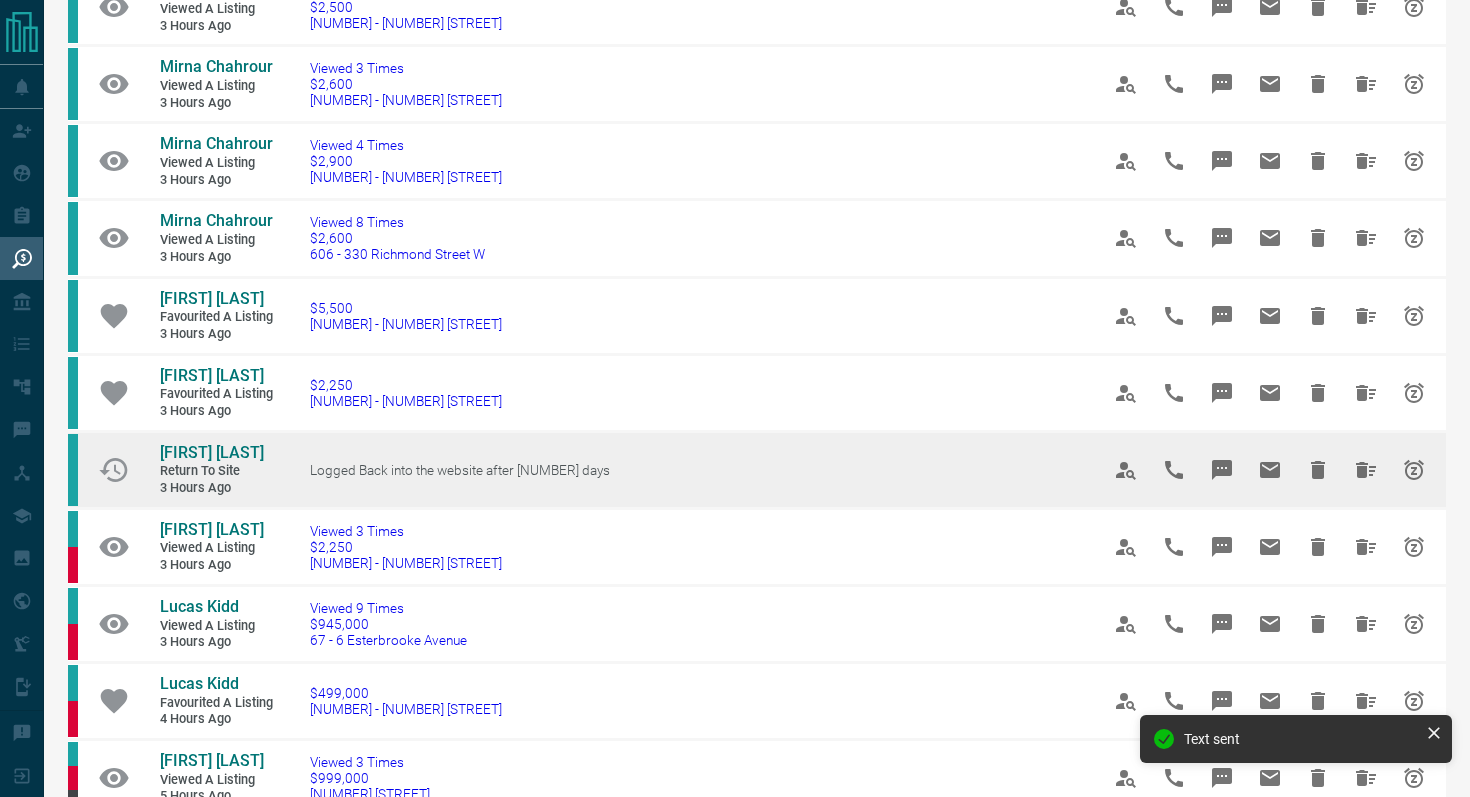 click on "Logged Back into the website after [NUMBER] days" at bounding box center (674, 469) 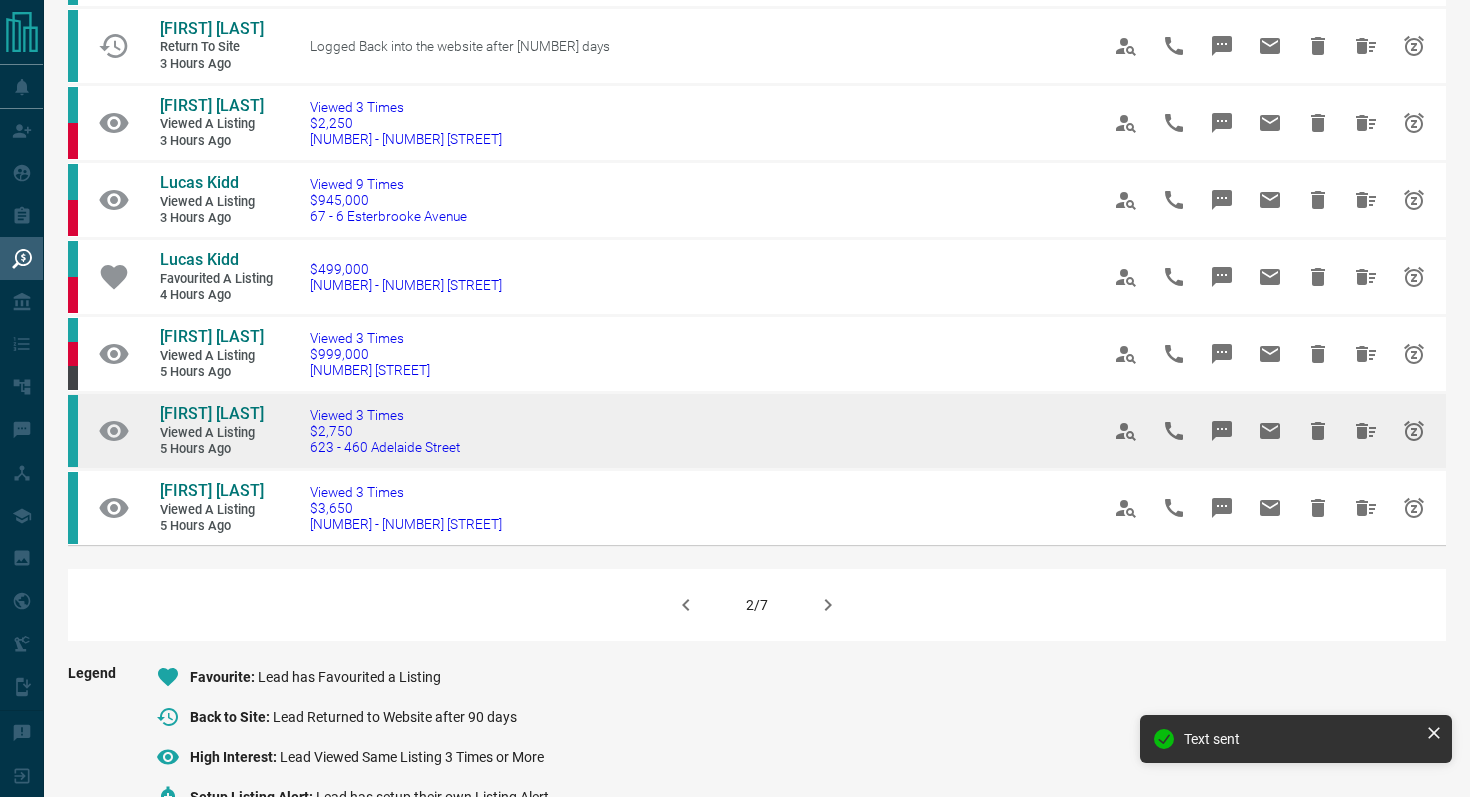 scroll, scrollTop: 1144, scrollLeft: 0, axis: vertical 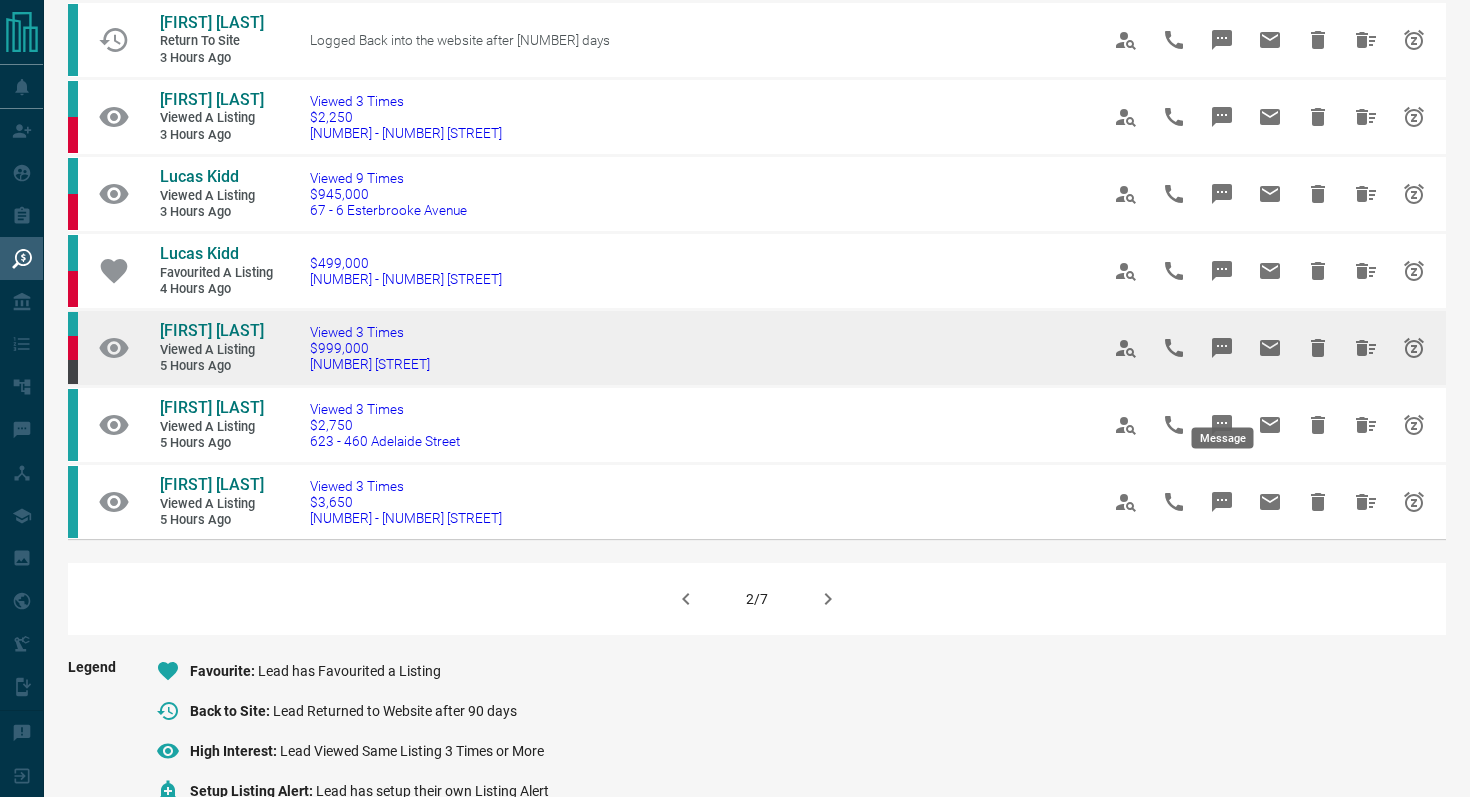 click 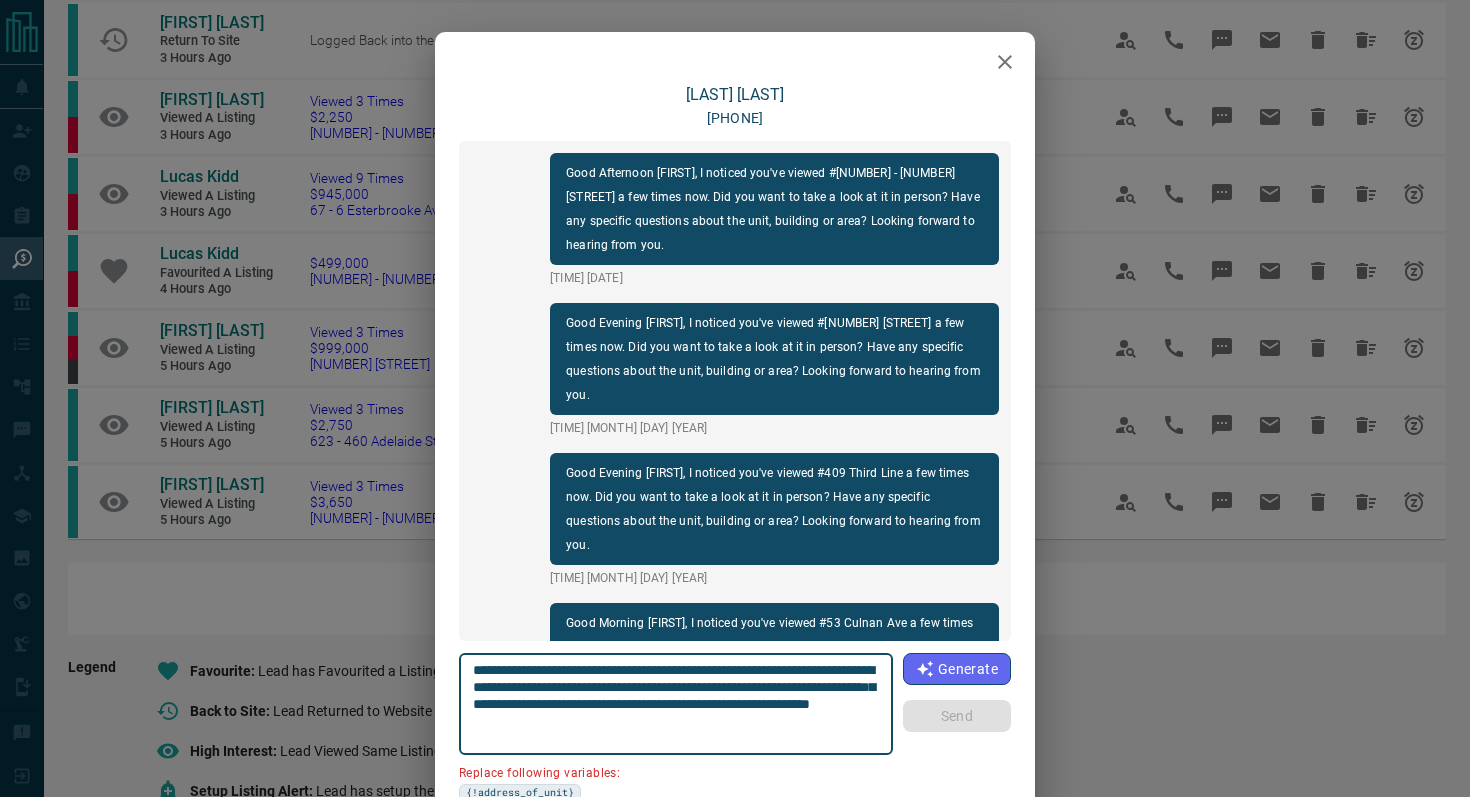 scroll, scrollTop: 3618, scrollLeft: 0, axis: vertical 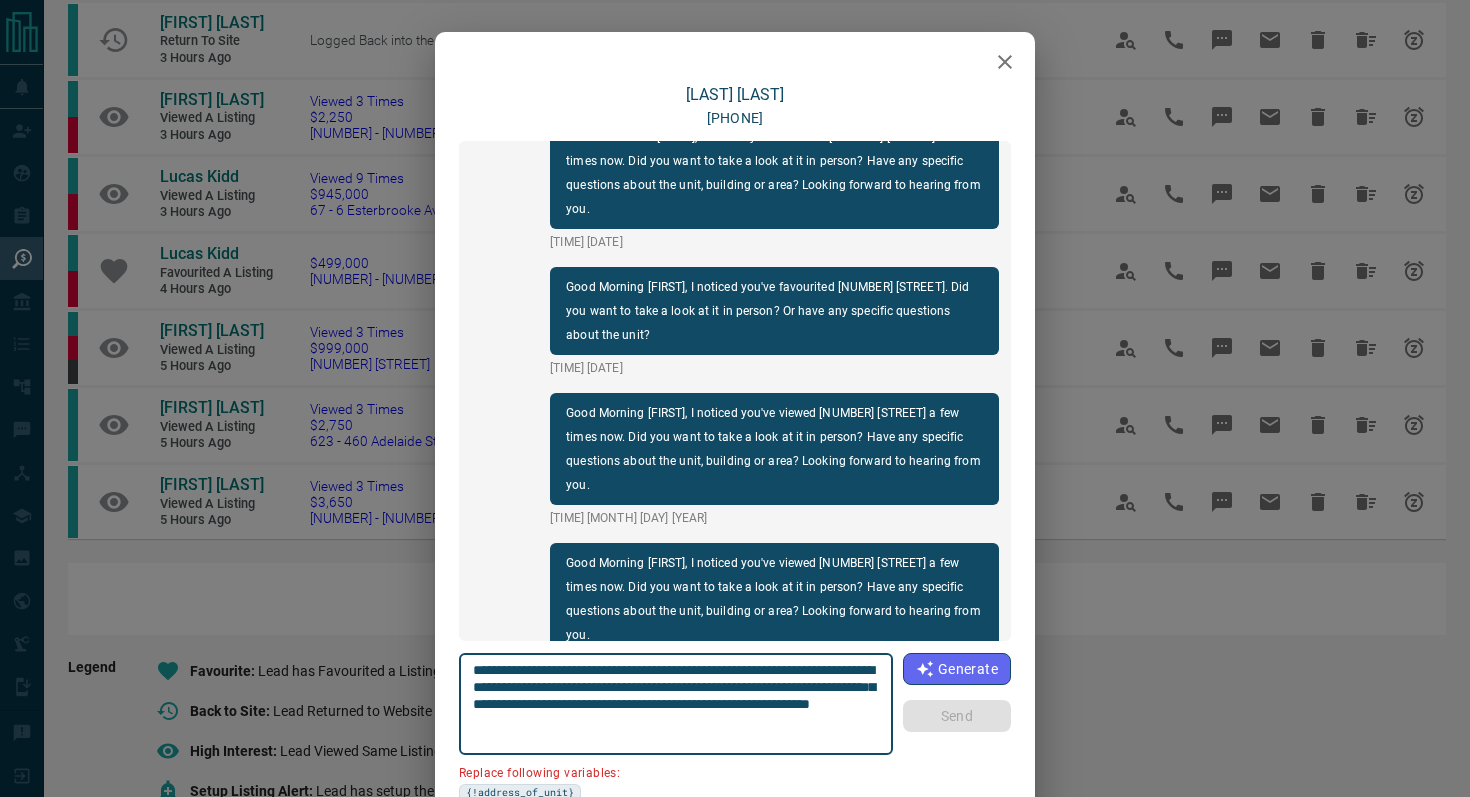 click 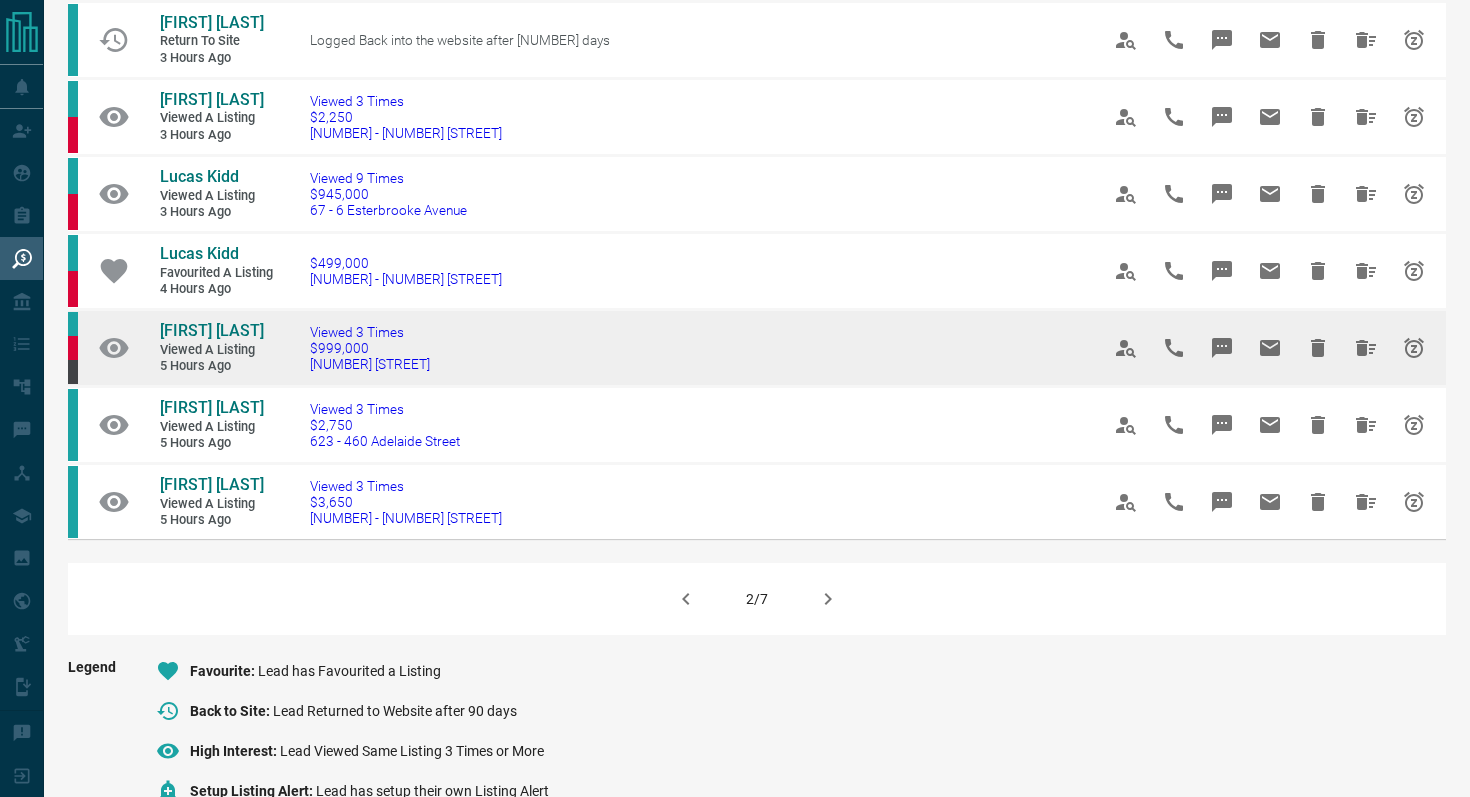 drag, startPoint x: 478, startPoint y: 403, endPoint x: 303, endPoint y: 402, distance: 175.00285 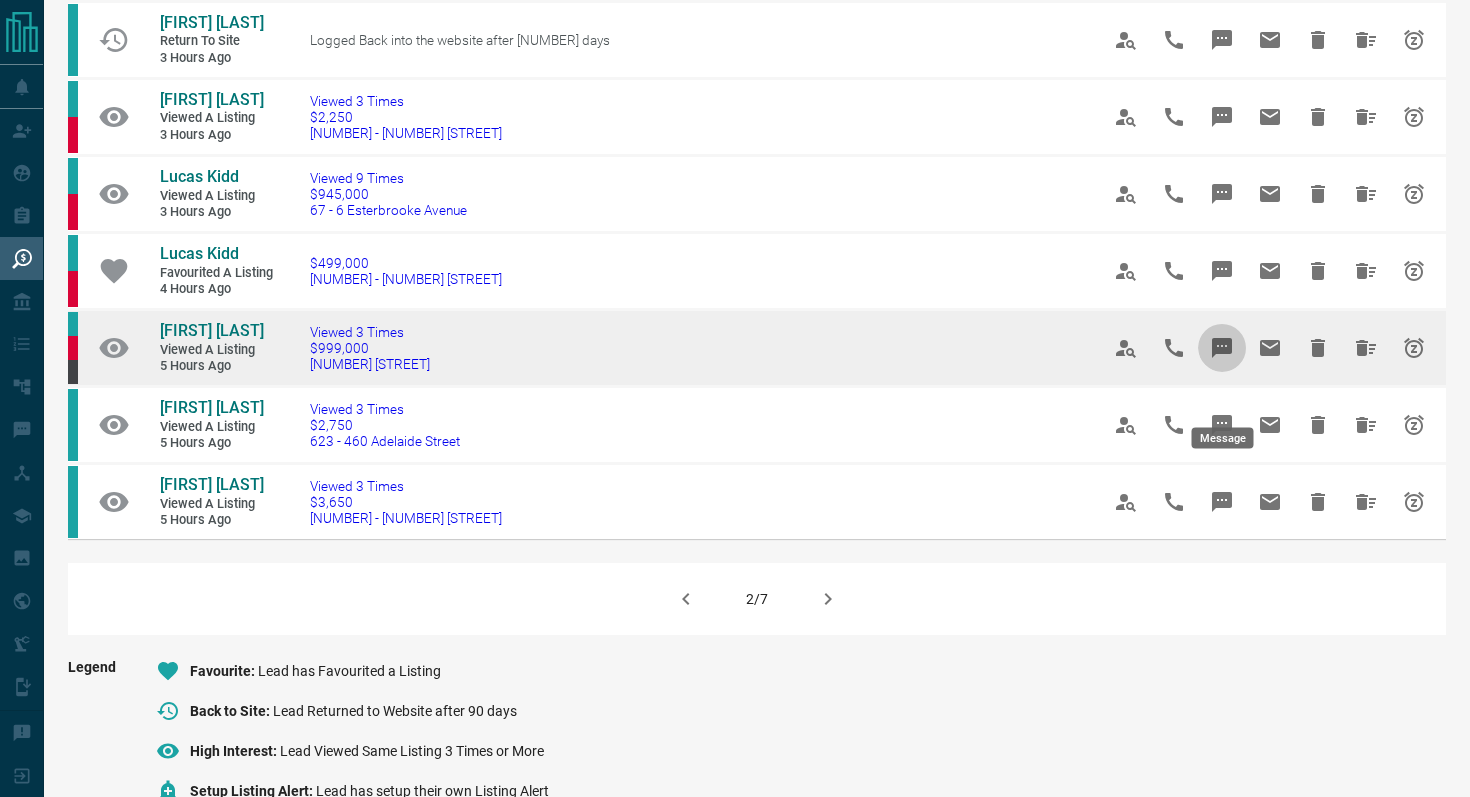 click 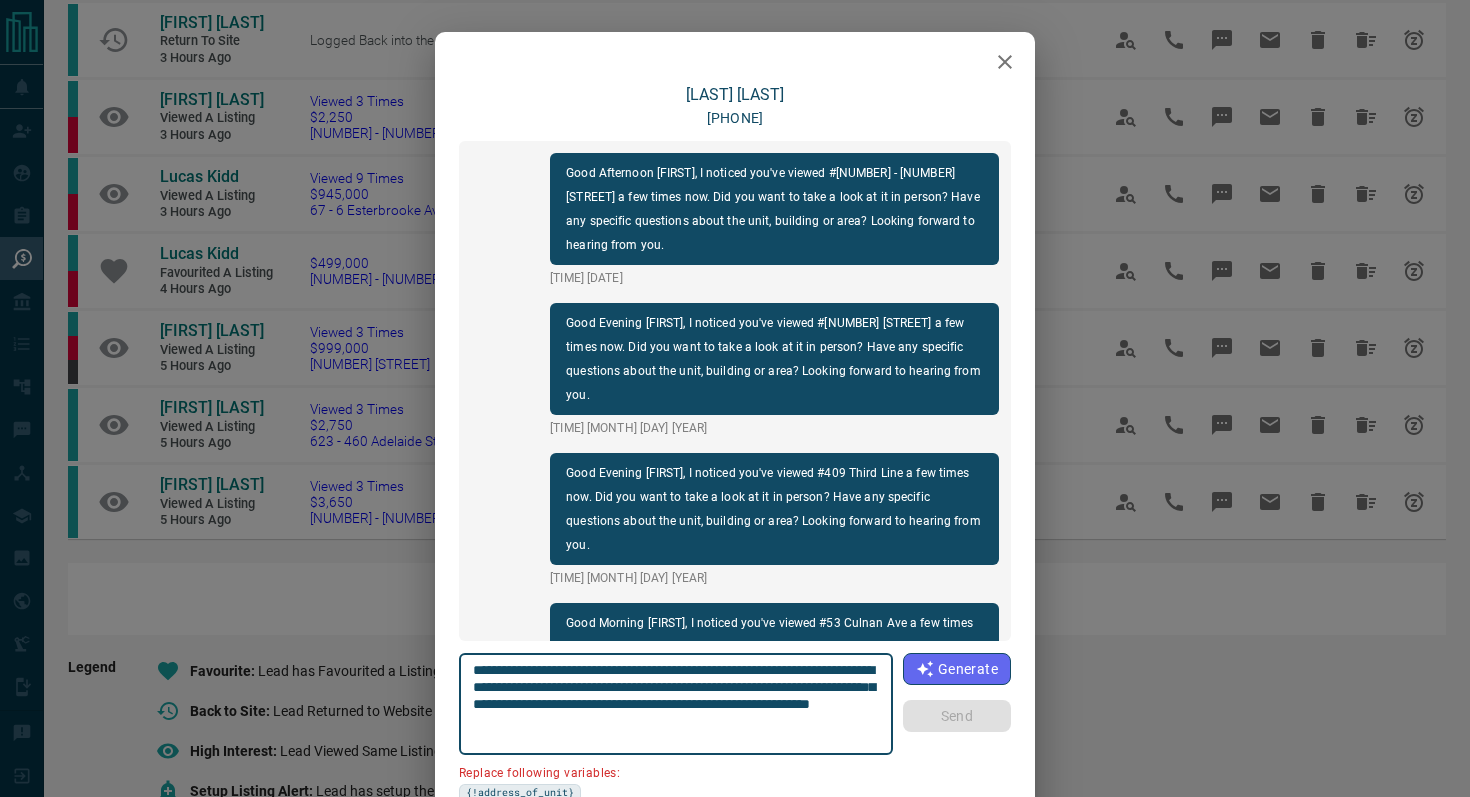 scroll, scrollTop: 3618, scrollLeft: 0, axis: vertical 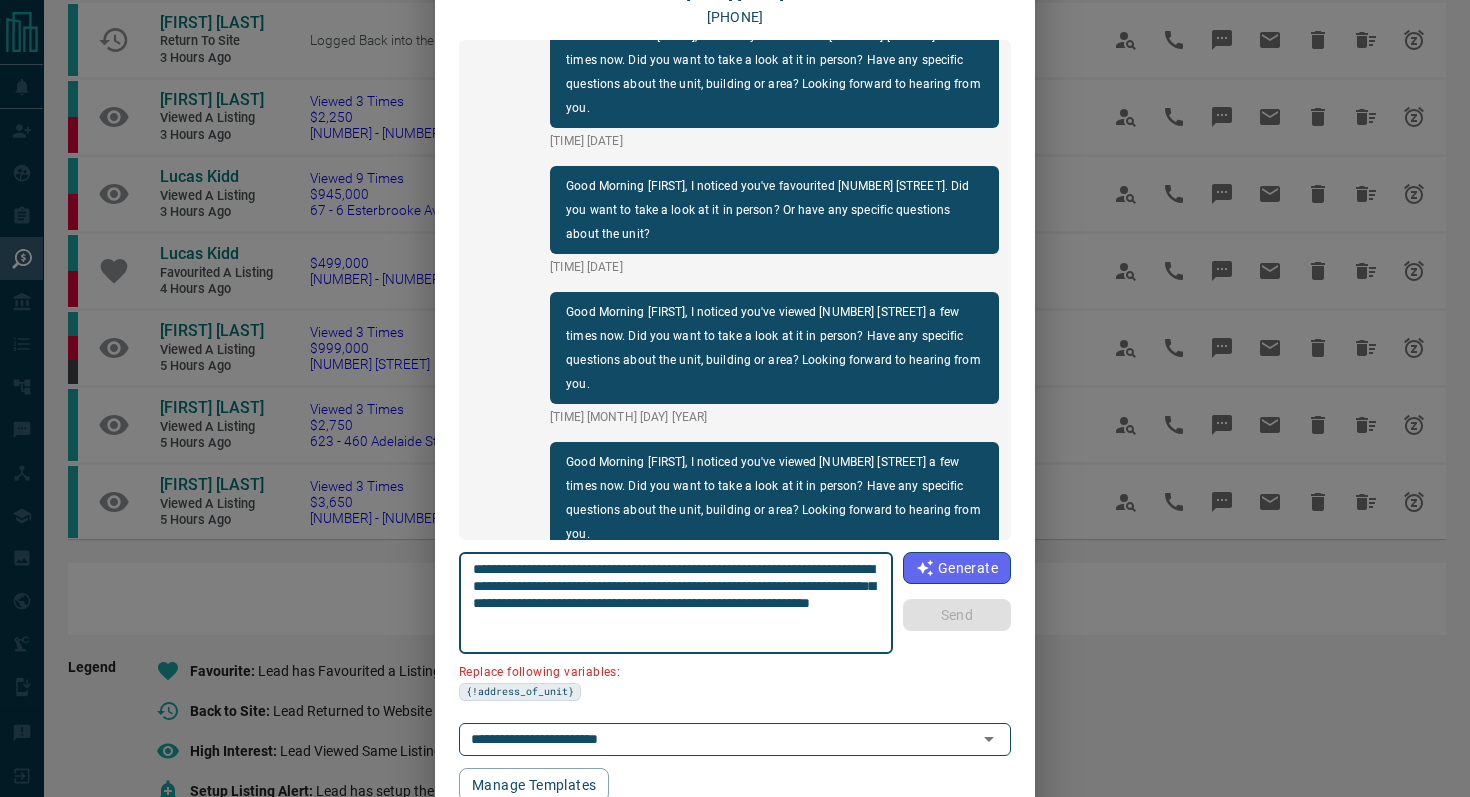 drag, startPoint x: 586, startPoint y: 582, endPoint x: 472, endPoint y: 585, distance: 114.03947 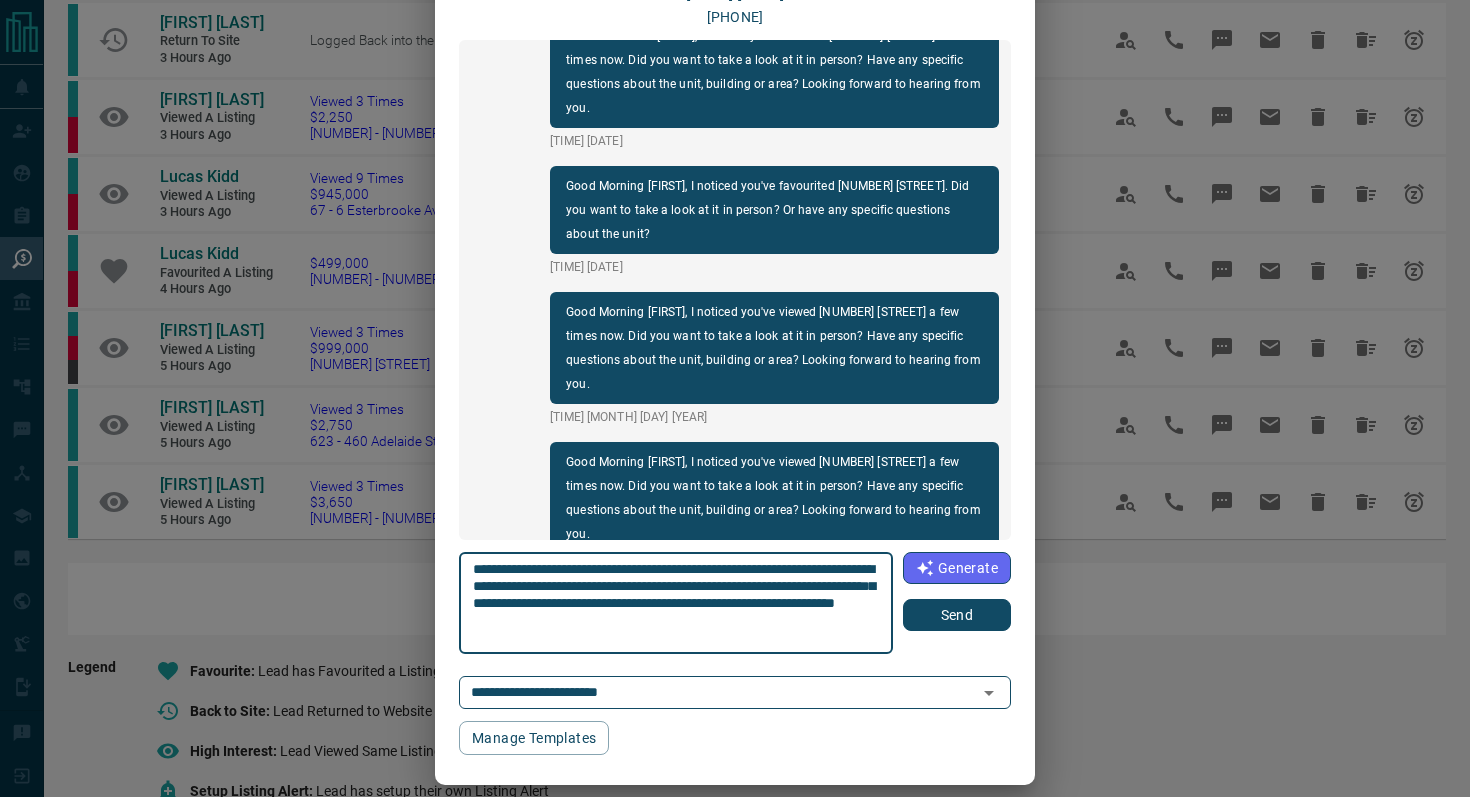 type on "**********" 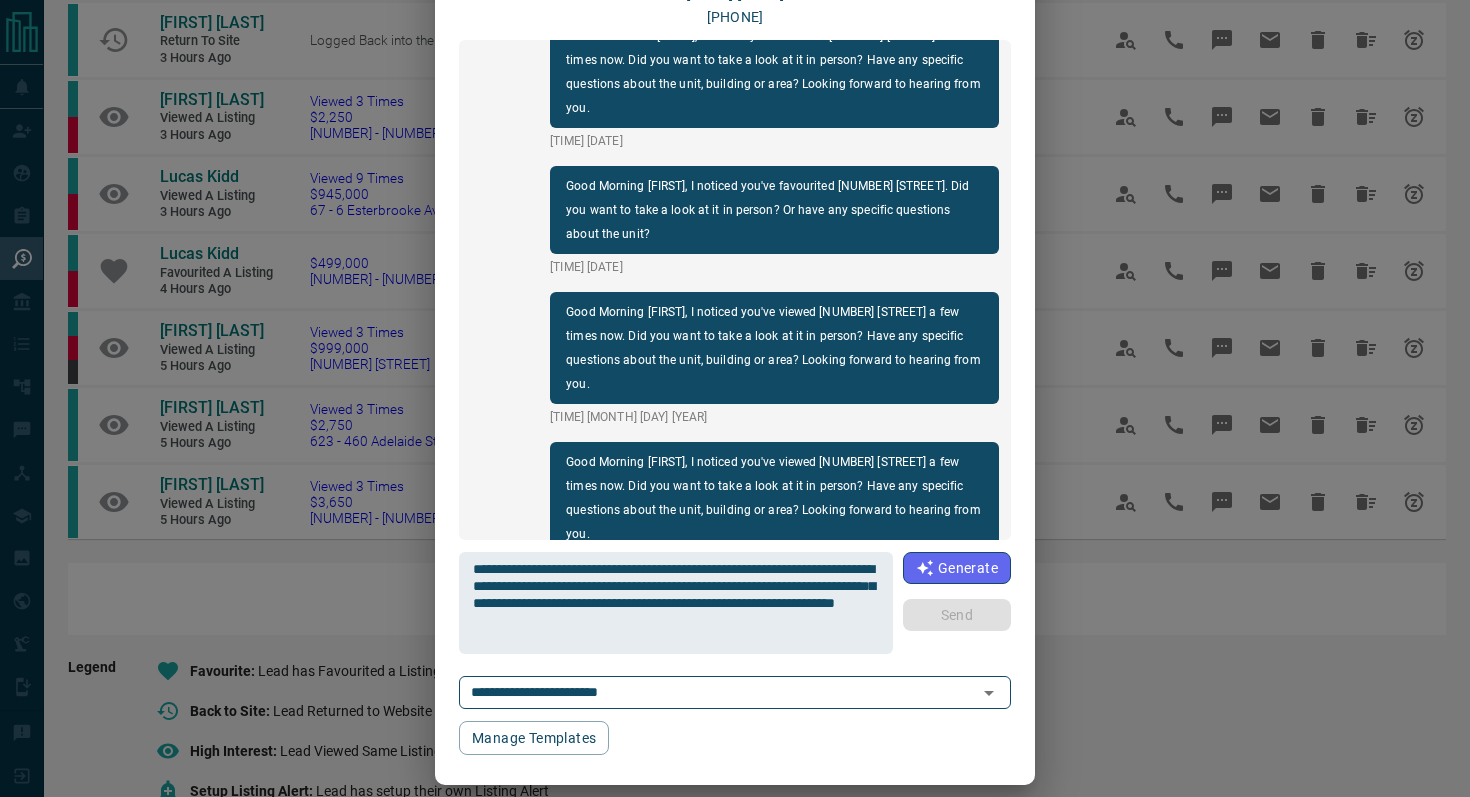type 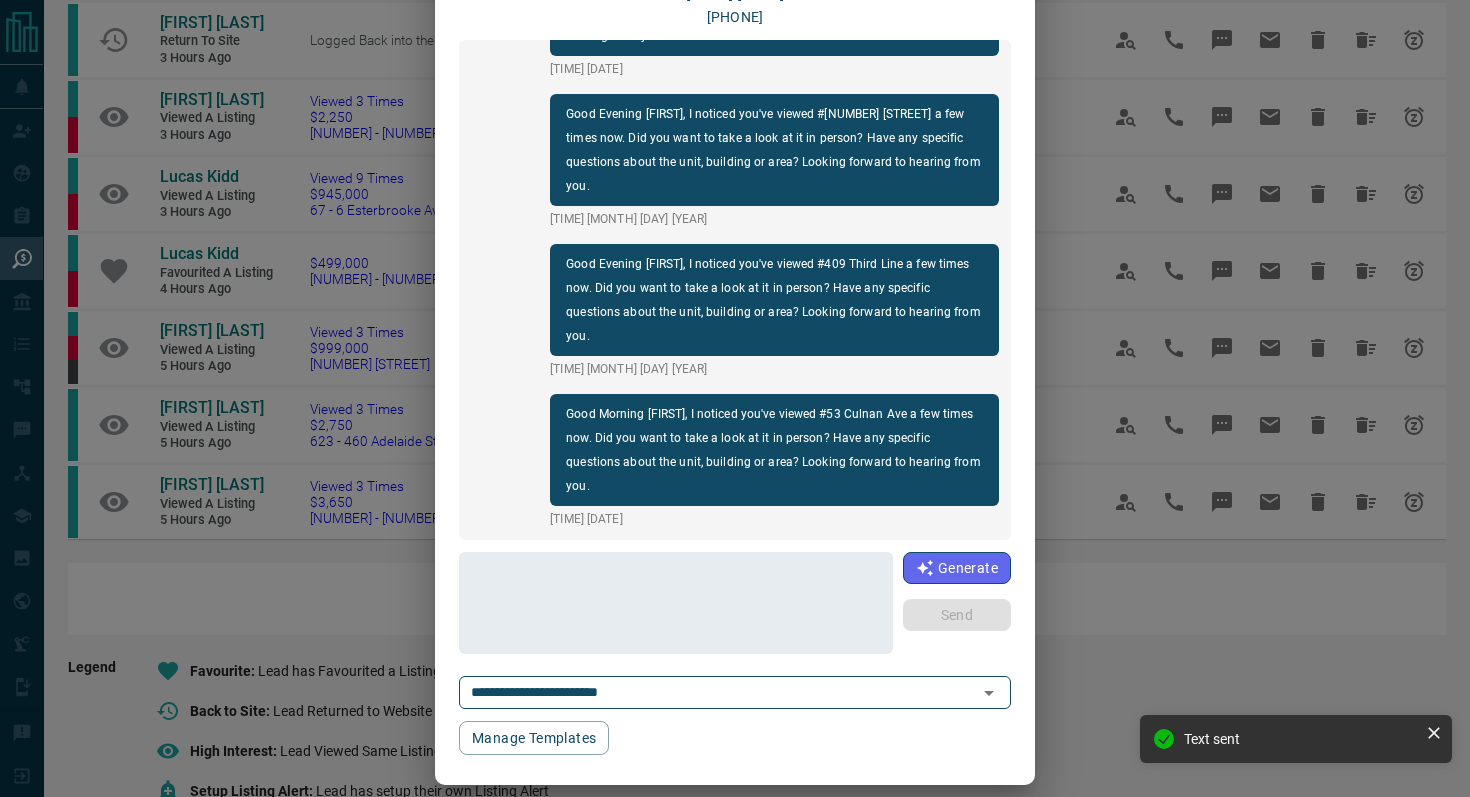 scroll, scrollTop: 0, scrollLeft: 0, axis: both 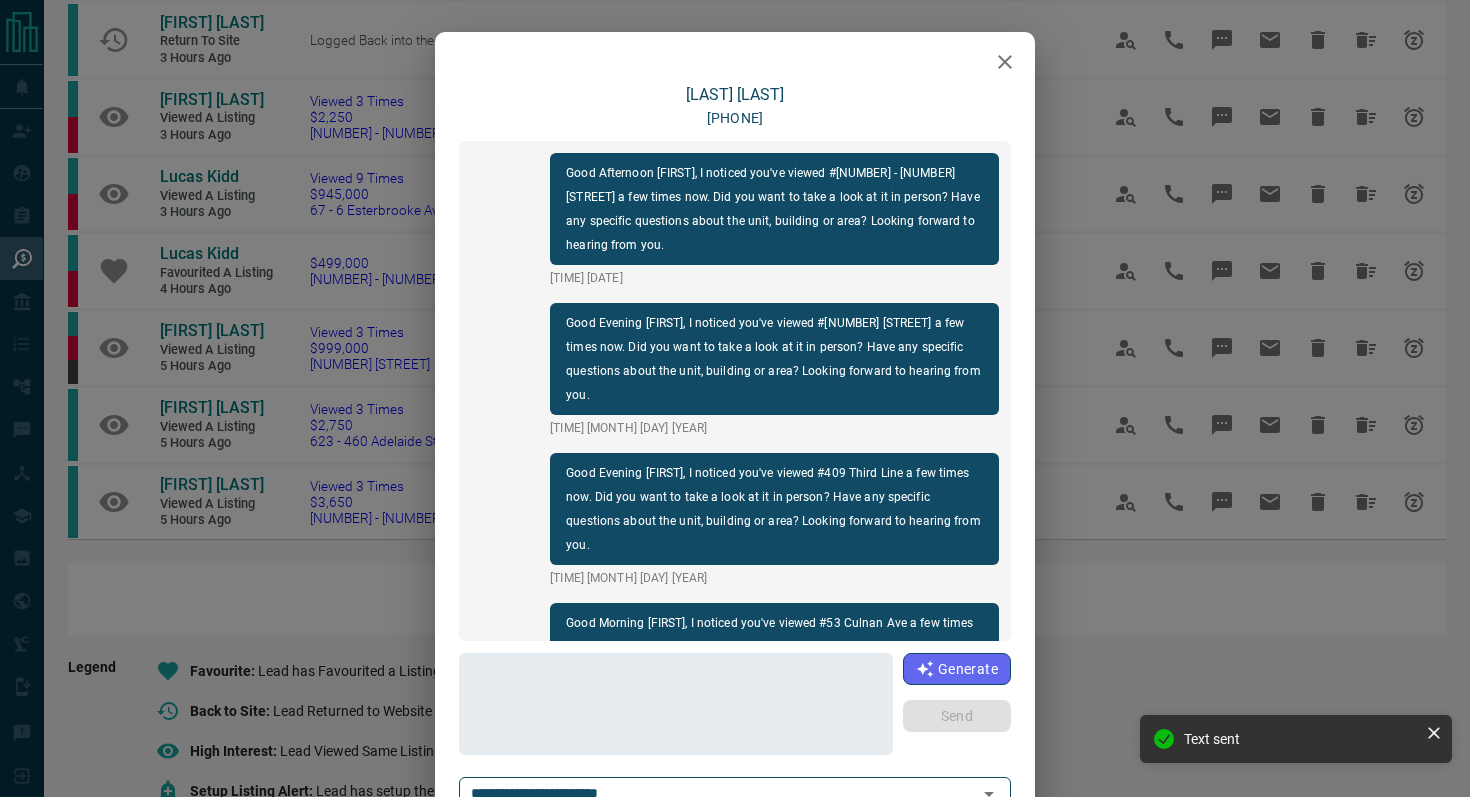 click 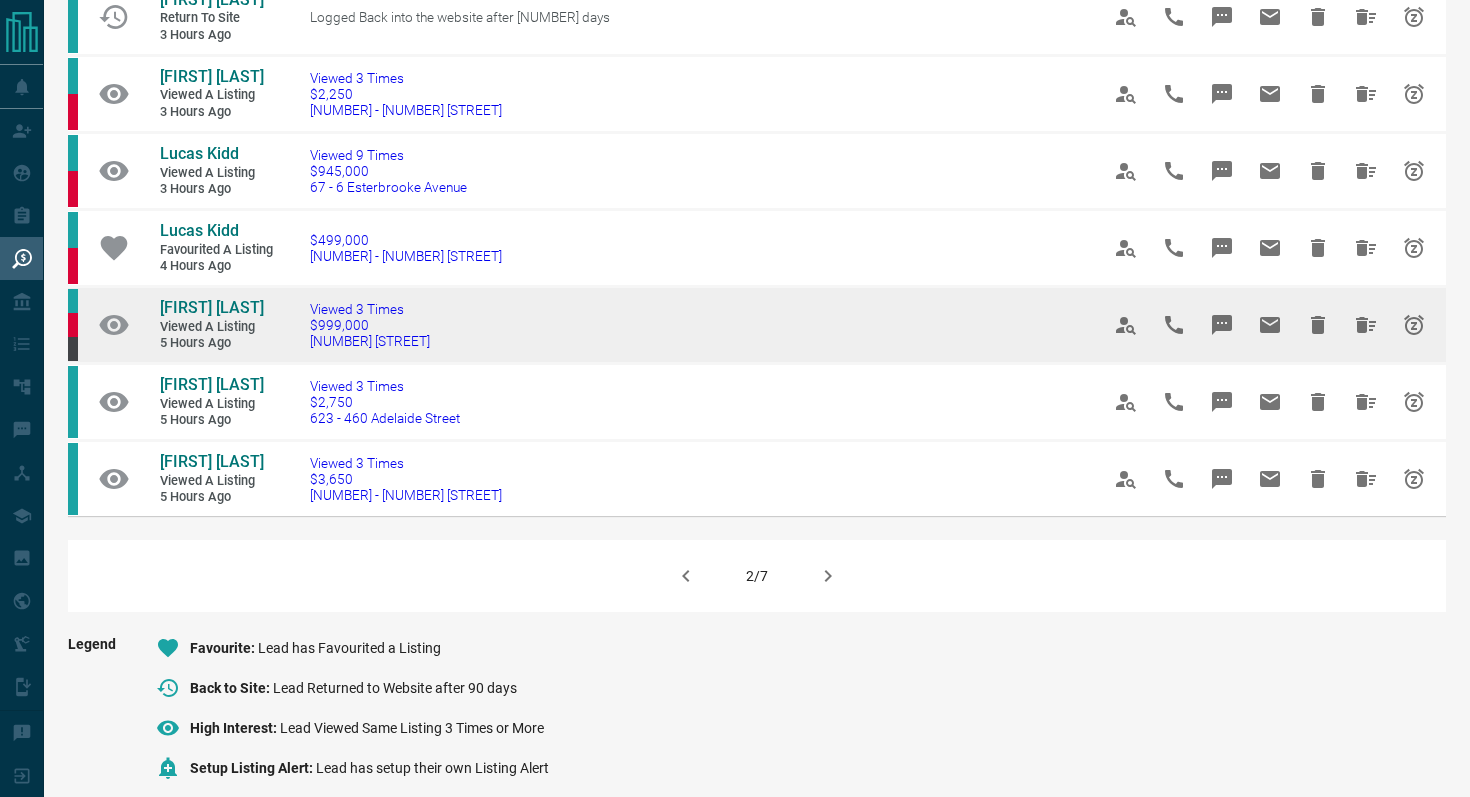 scroll, scrollTop: 1171, scrollLeft: 0, axis: vertical 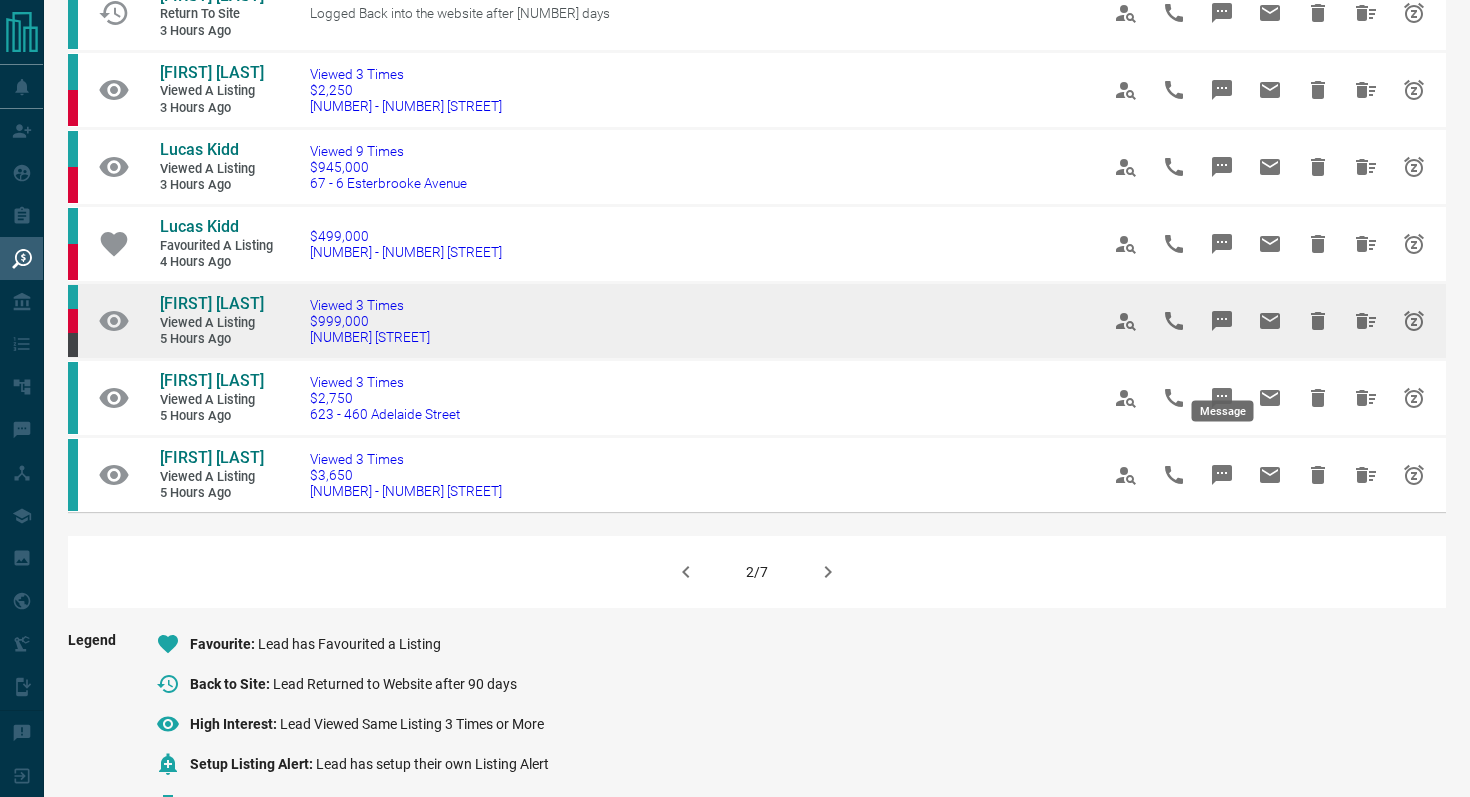 click 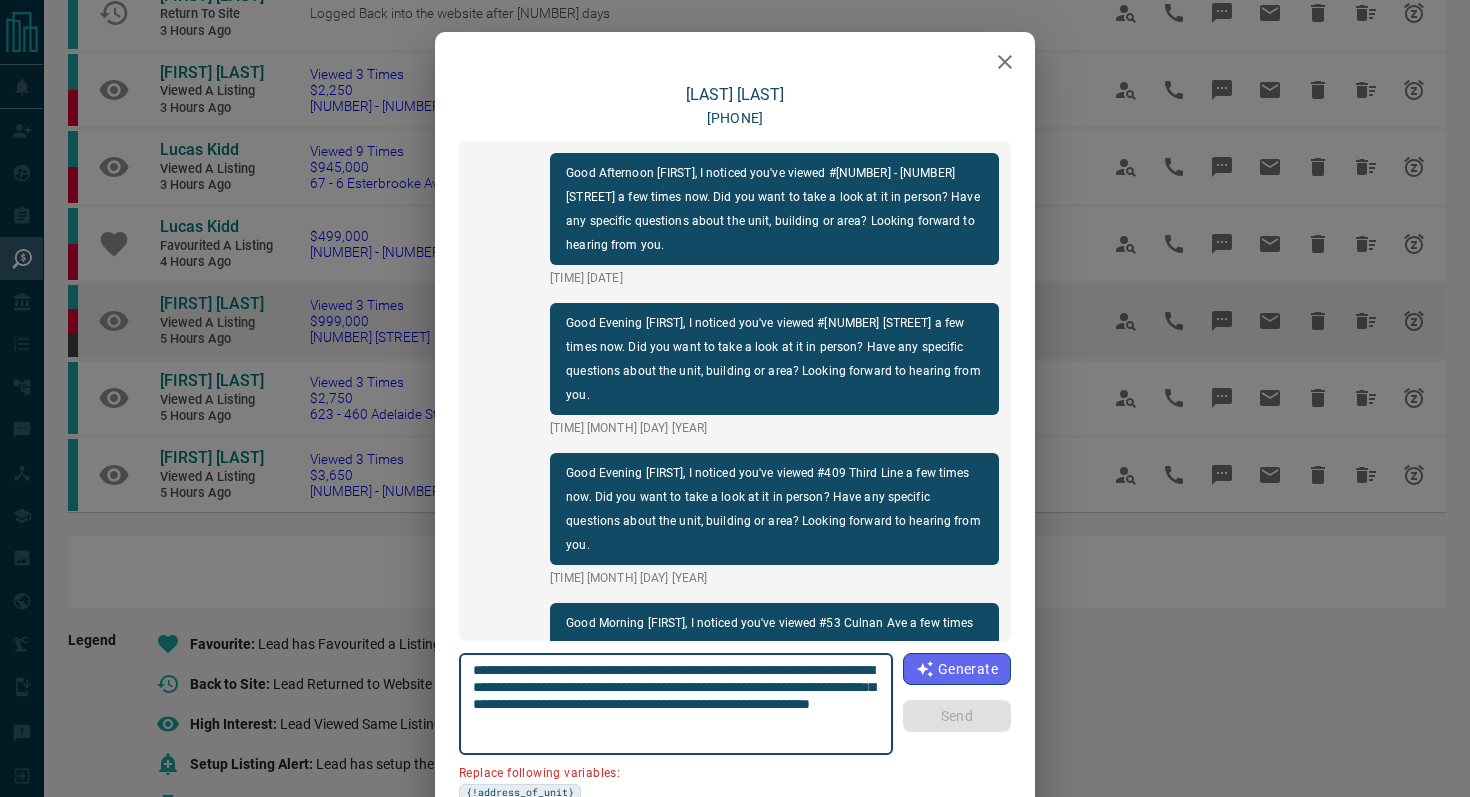 scroll, scrollTop: 3768, scrollLeft: 0, axis: vertical 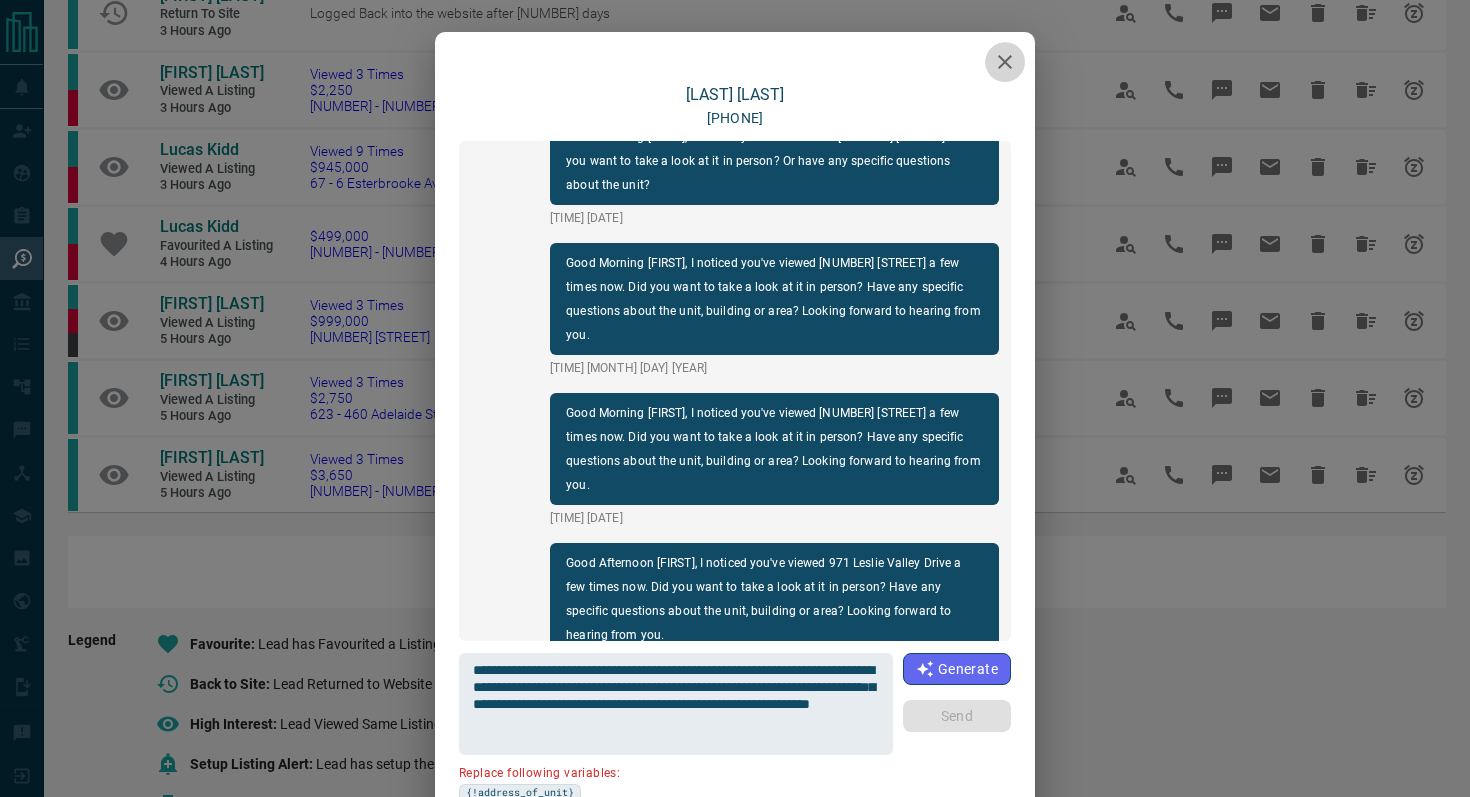 click 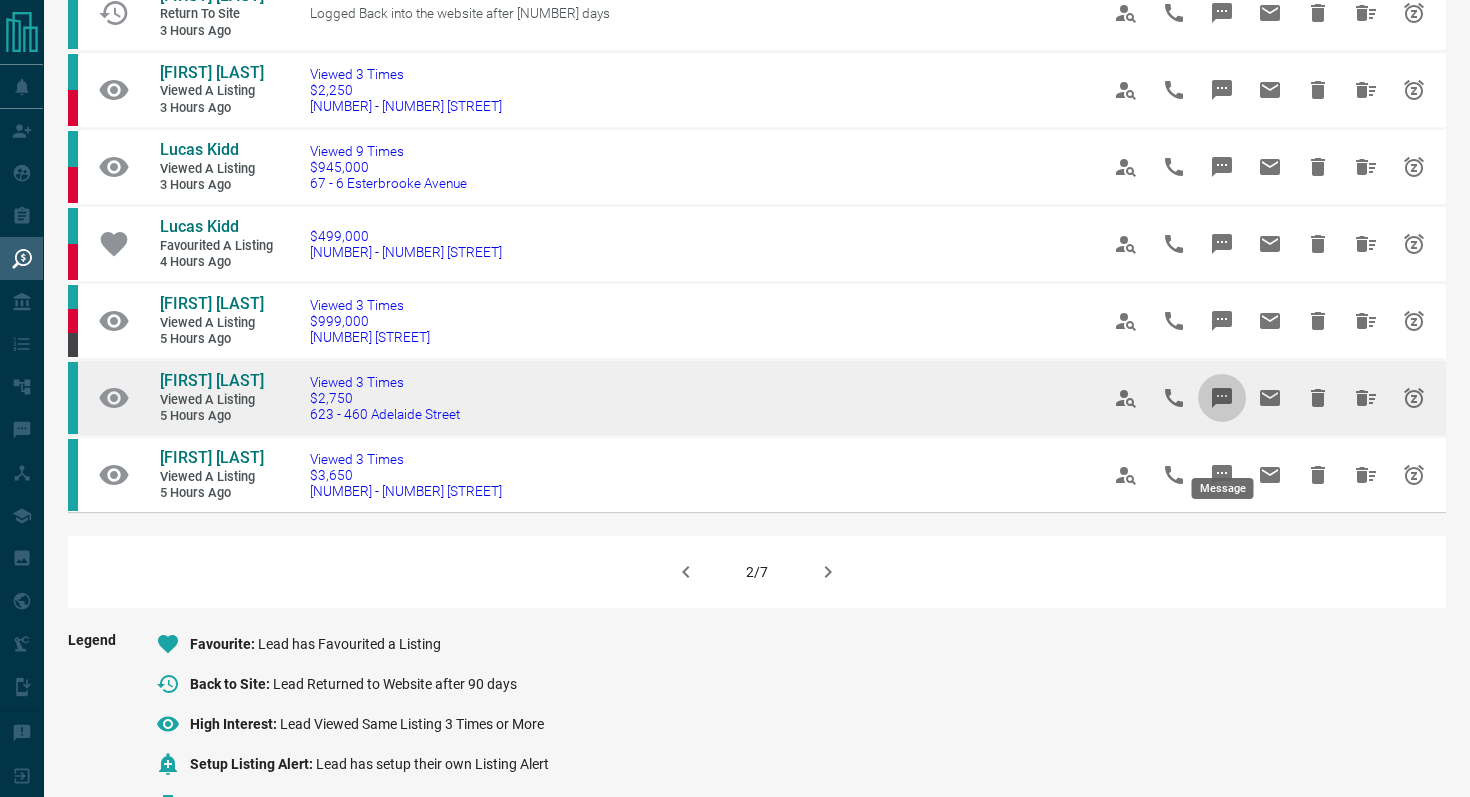 click 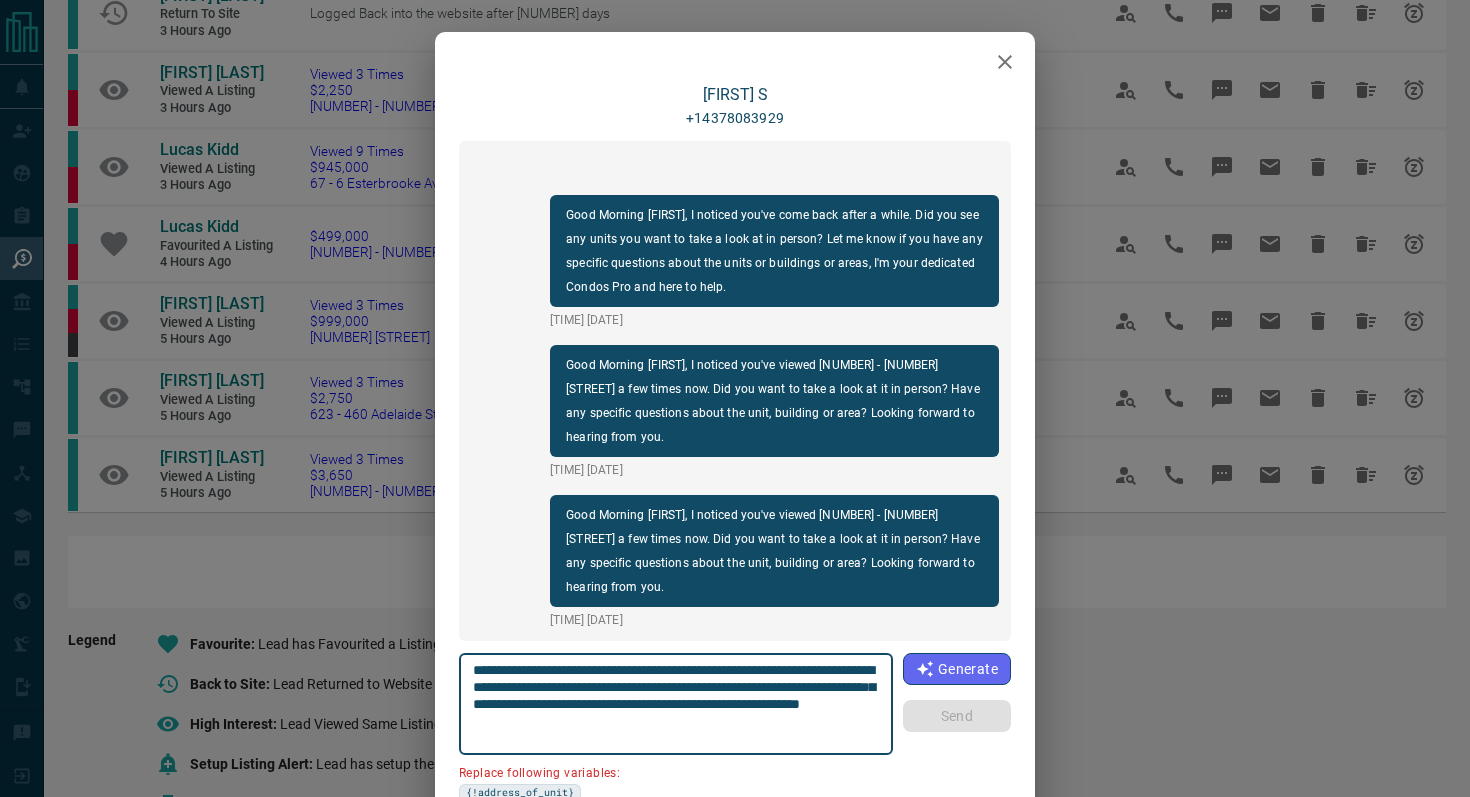 click 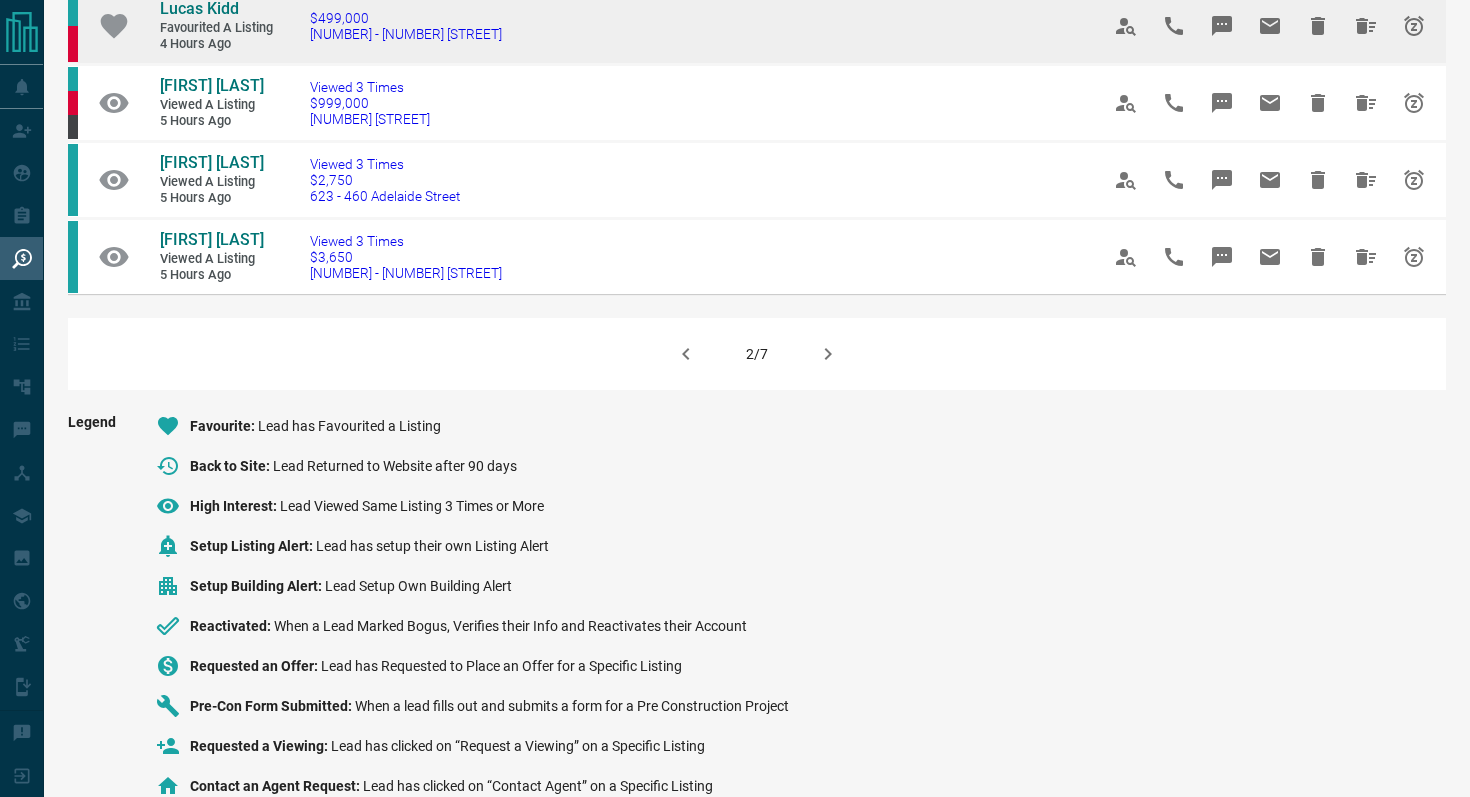 scroll, scrollTop: 1408, scrollLeft: 0, axis: vertical 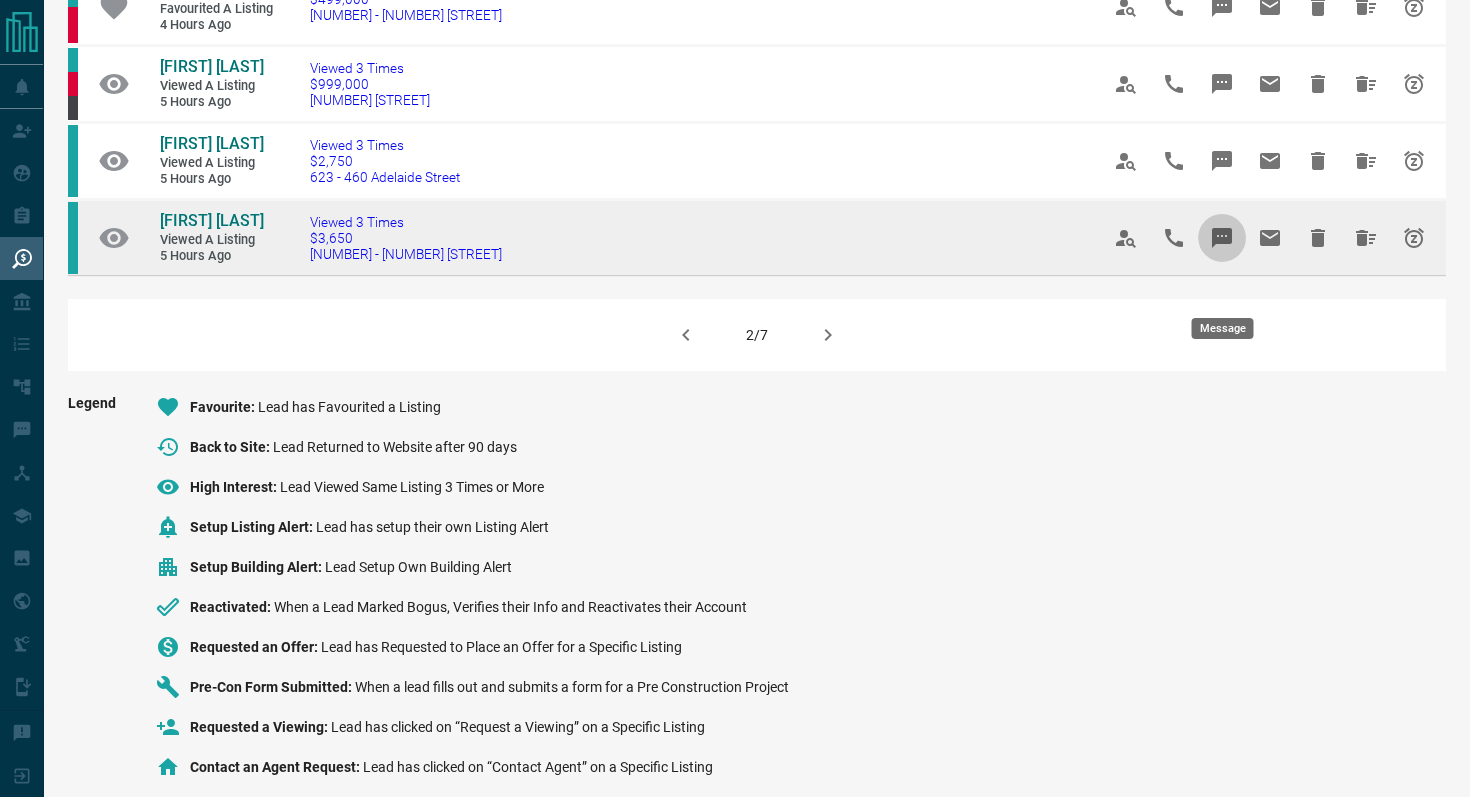 click 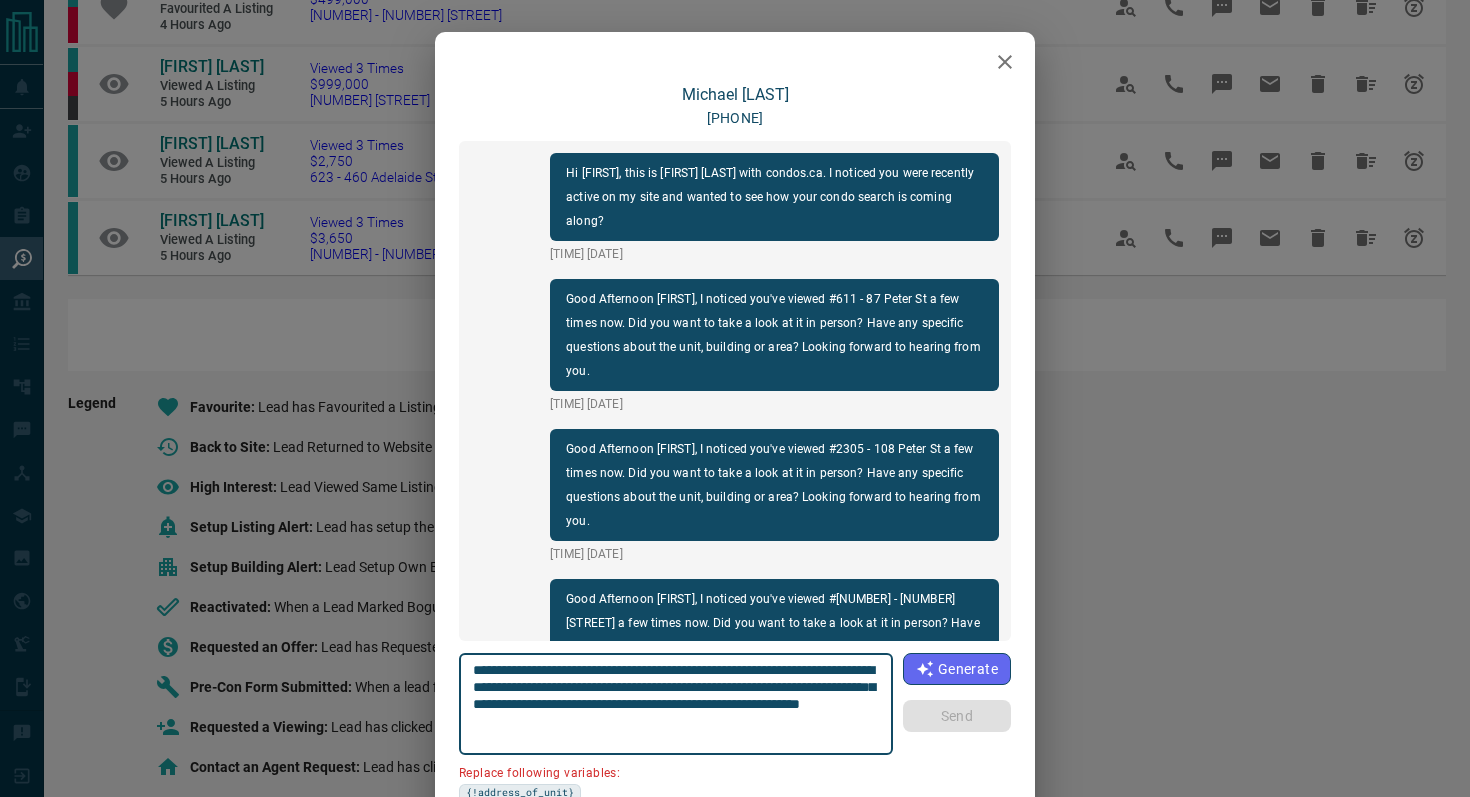 scroll, scrollTop: 234, scrollLeft: 0, axis: vertical 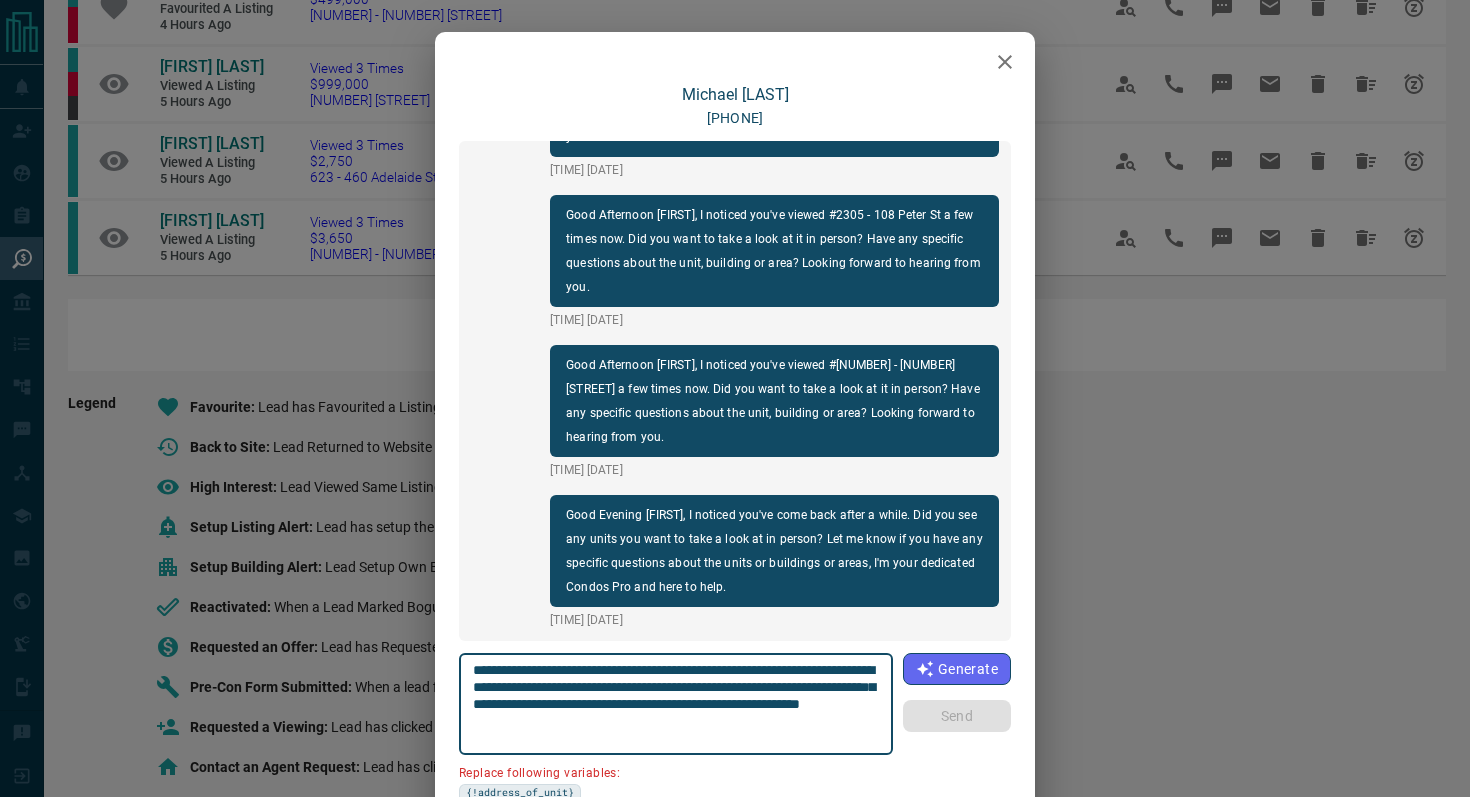 click 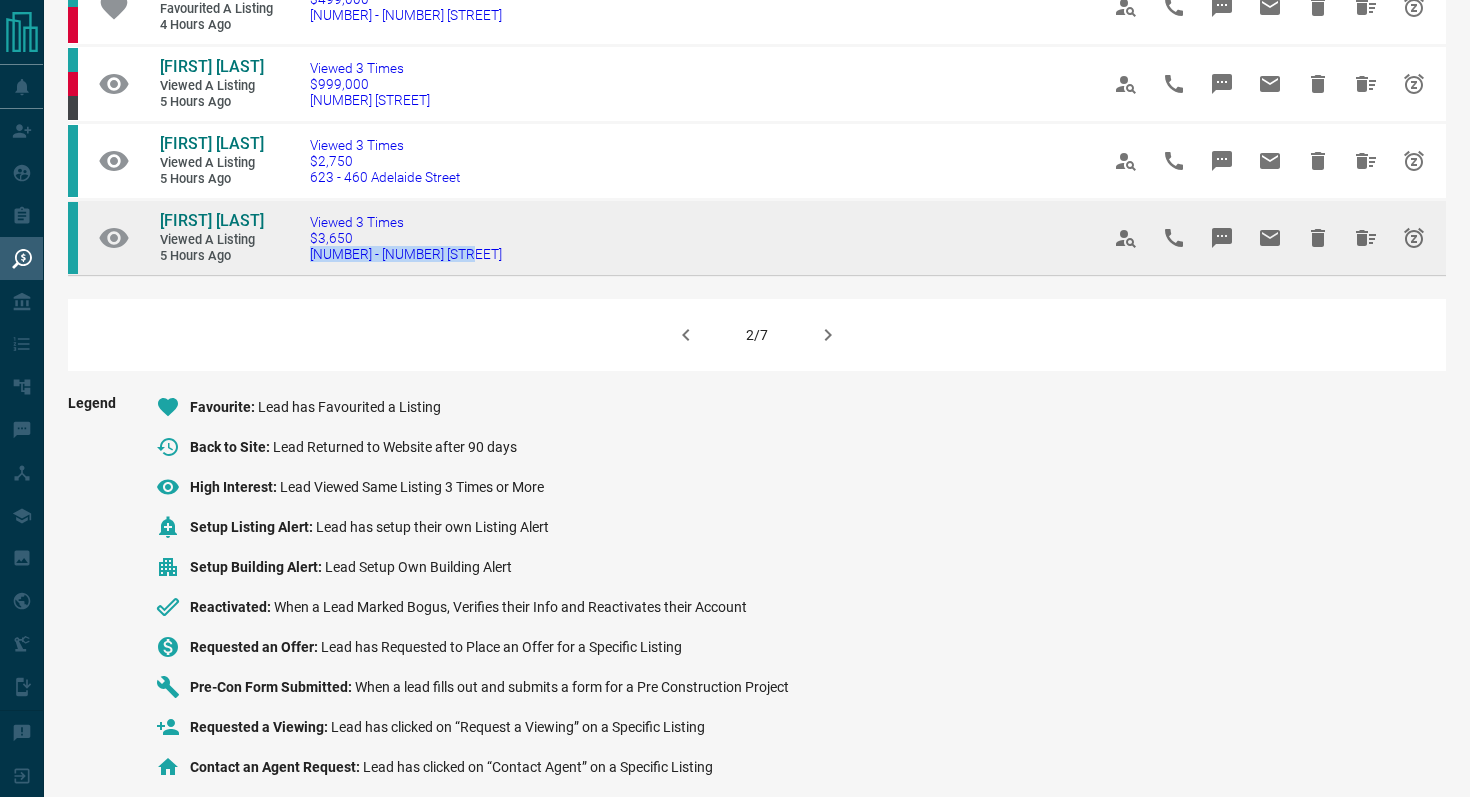 drag, startPoint x: 496, startPoint y: 290, endPoint x: 298, endPoint y: 292, distance: 198.0101 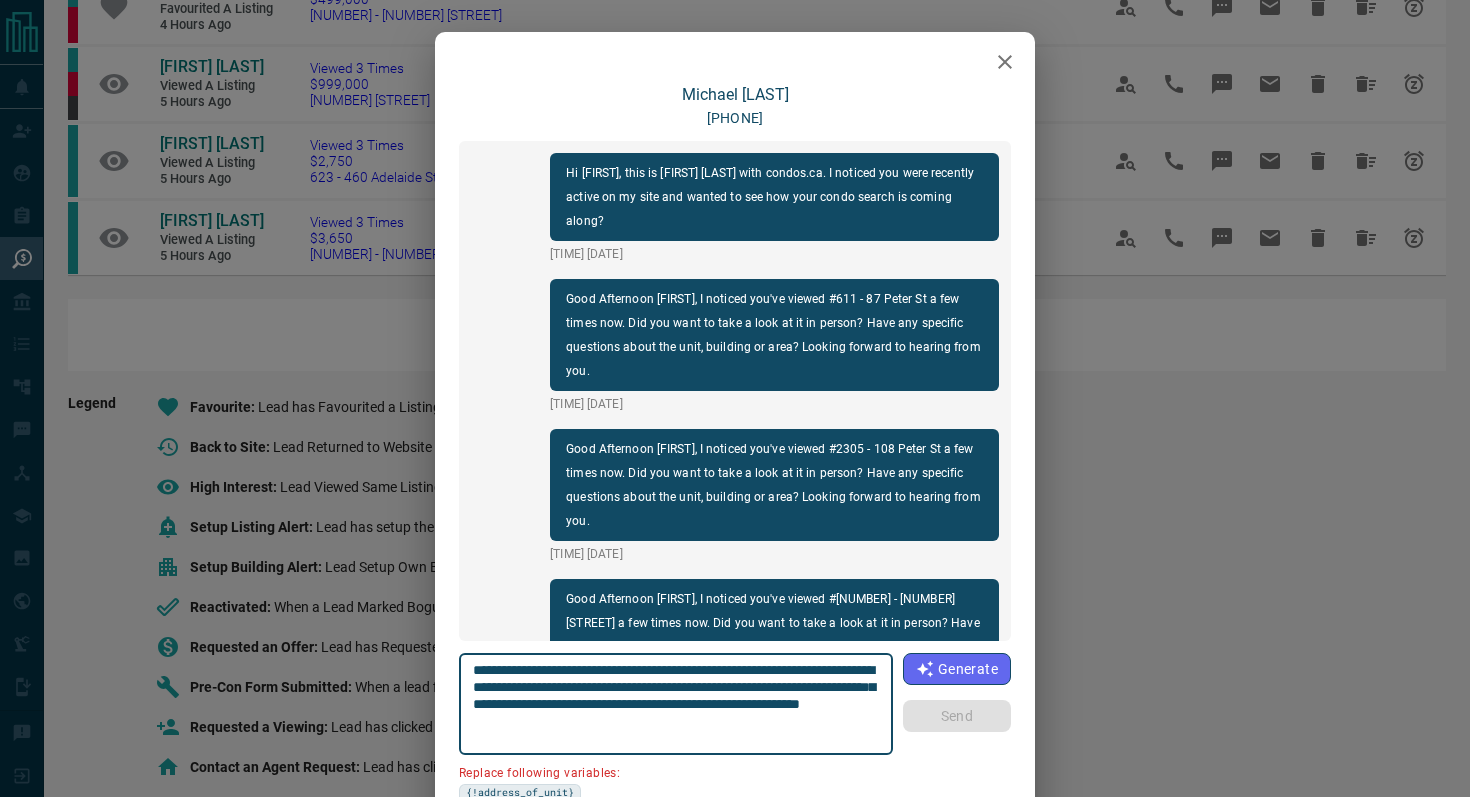 scroll, scrollTop: 234, scrollLeft: 0, axis: vertical 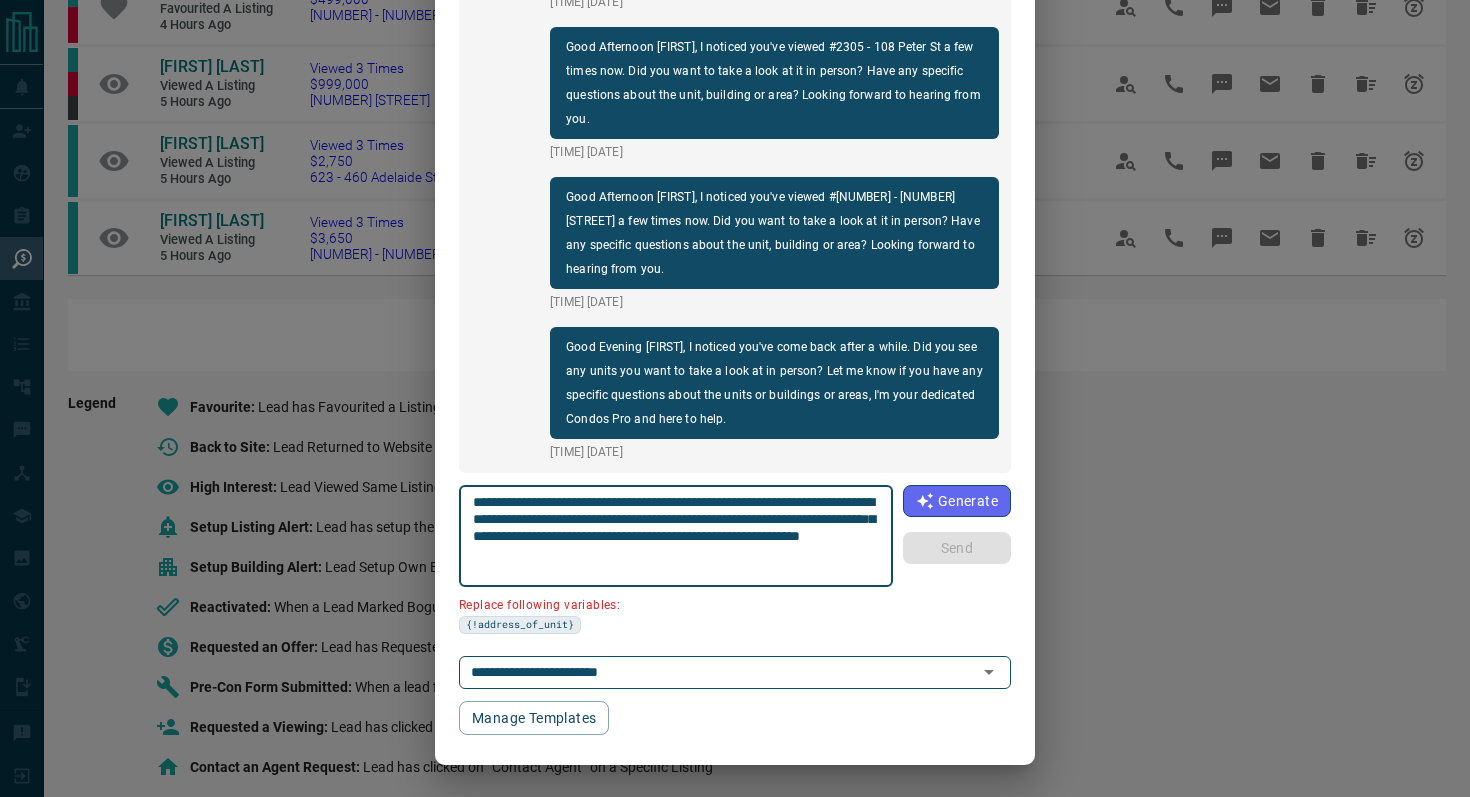 drag, startPoint x: 589, startPoint y: 520, endPoint x: 445, endPoint y: 518, distance: 144.01389 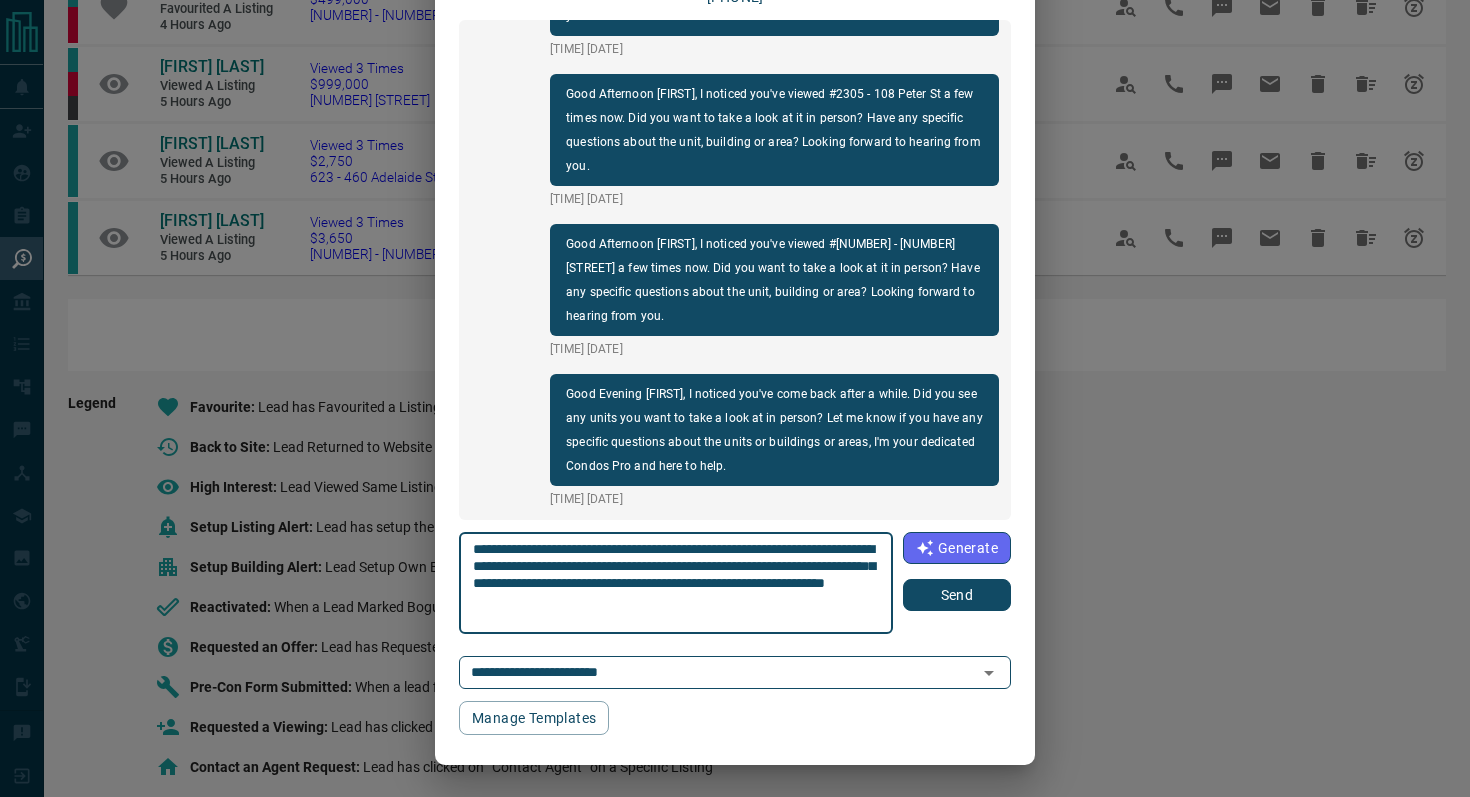 scroll, scrollTop: 121, scrollLeft: 0, axis: vertical 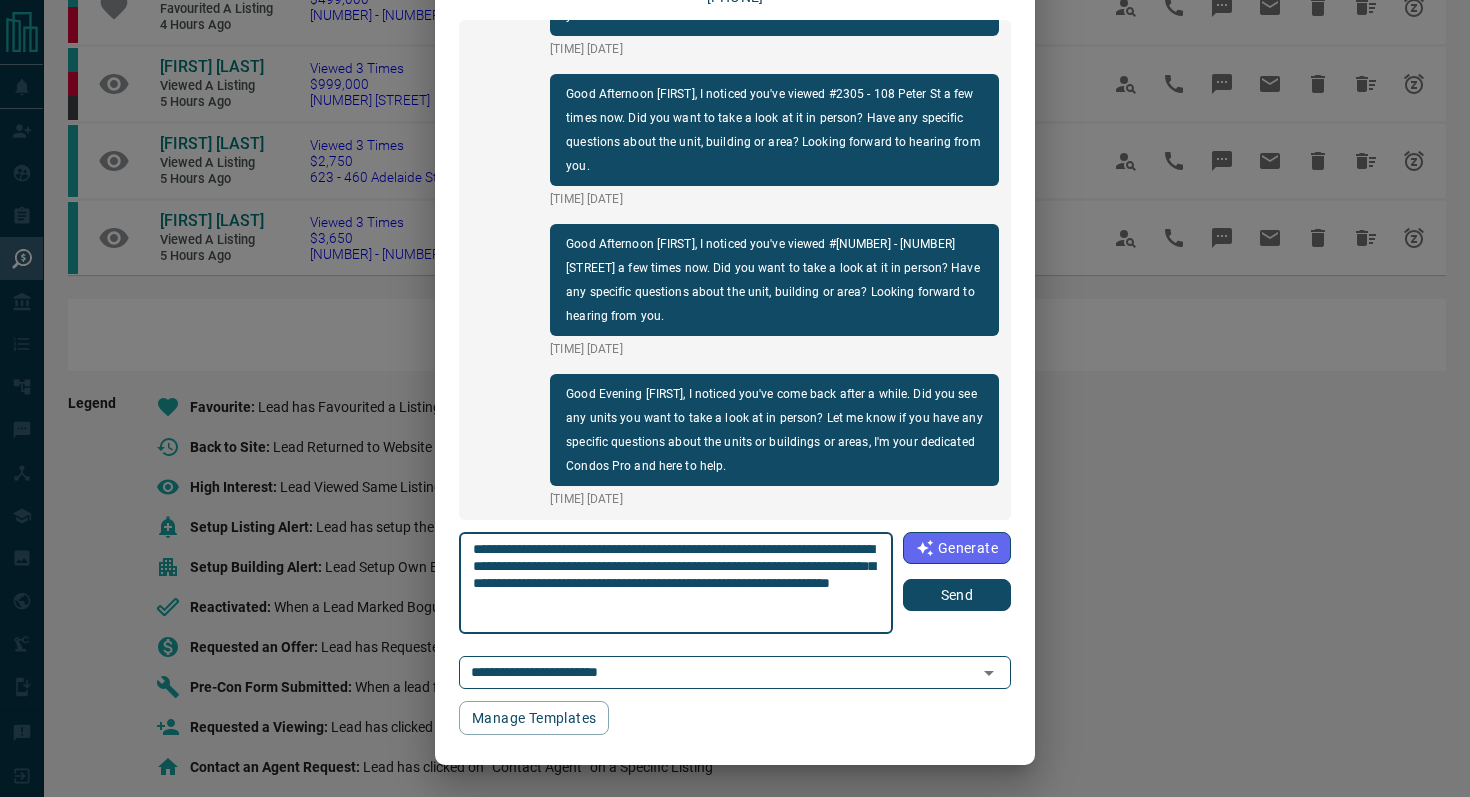 type on "**********" 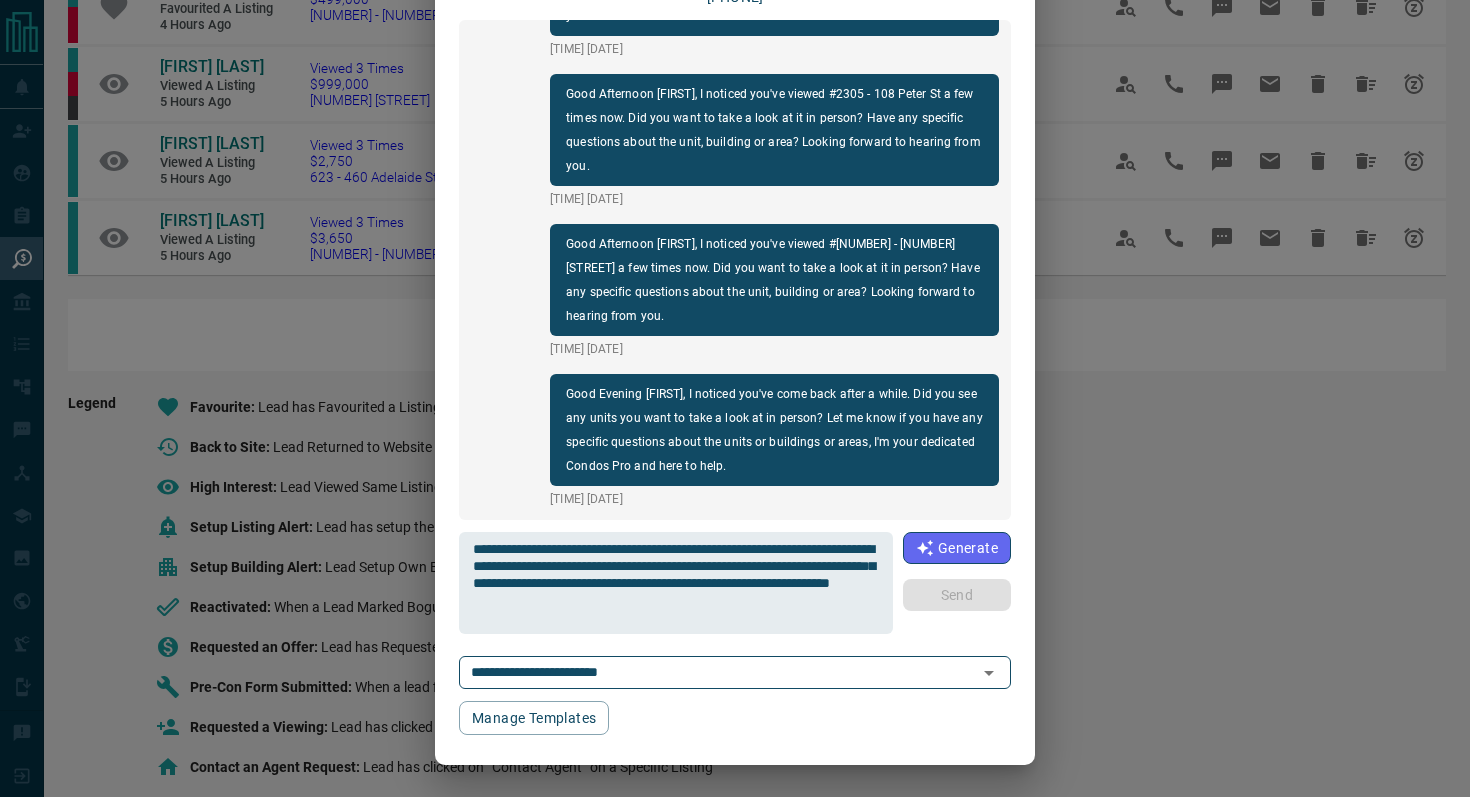 type 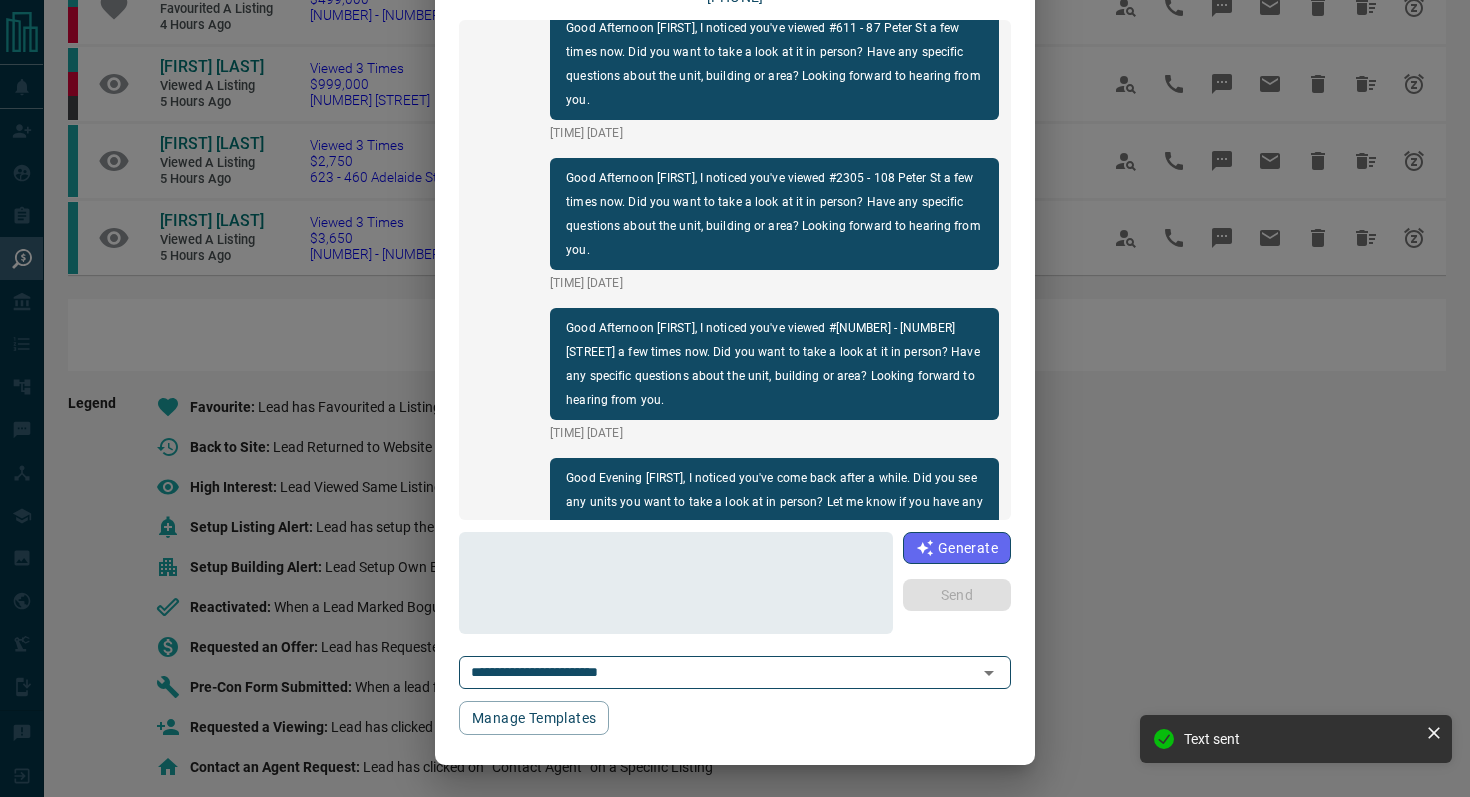 scroll, scrollTop: 0, scrollLeft: 0, axis: both 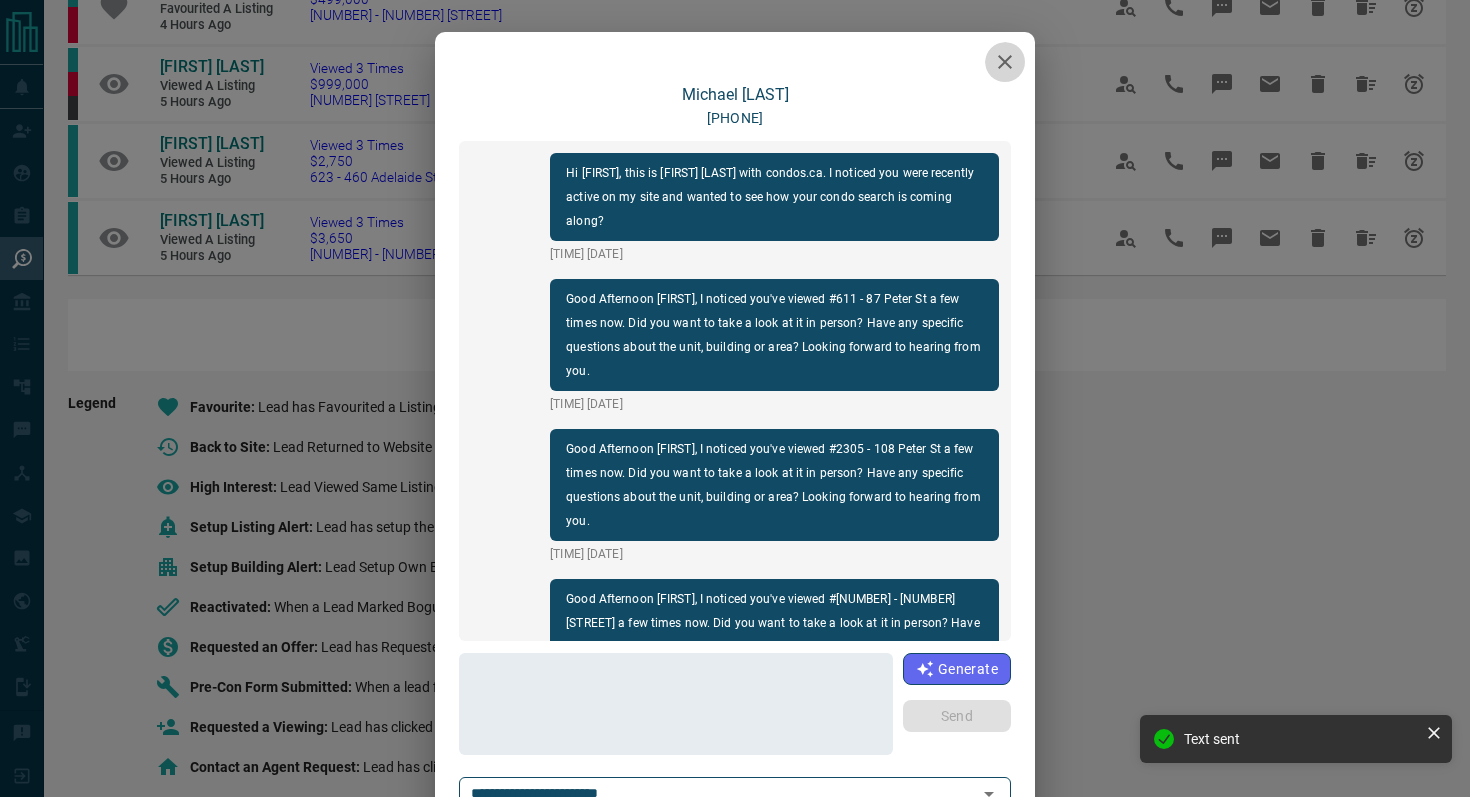 click at bounding box center (1005, 62) 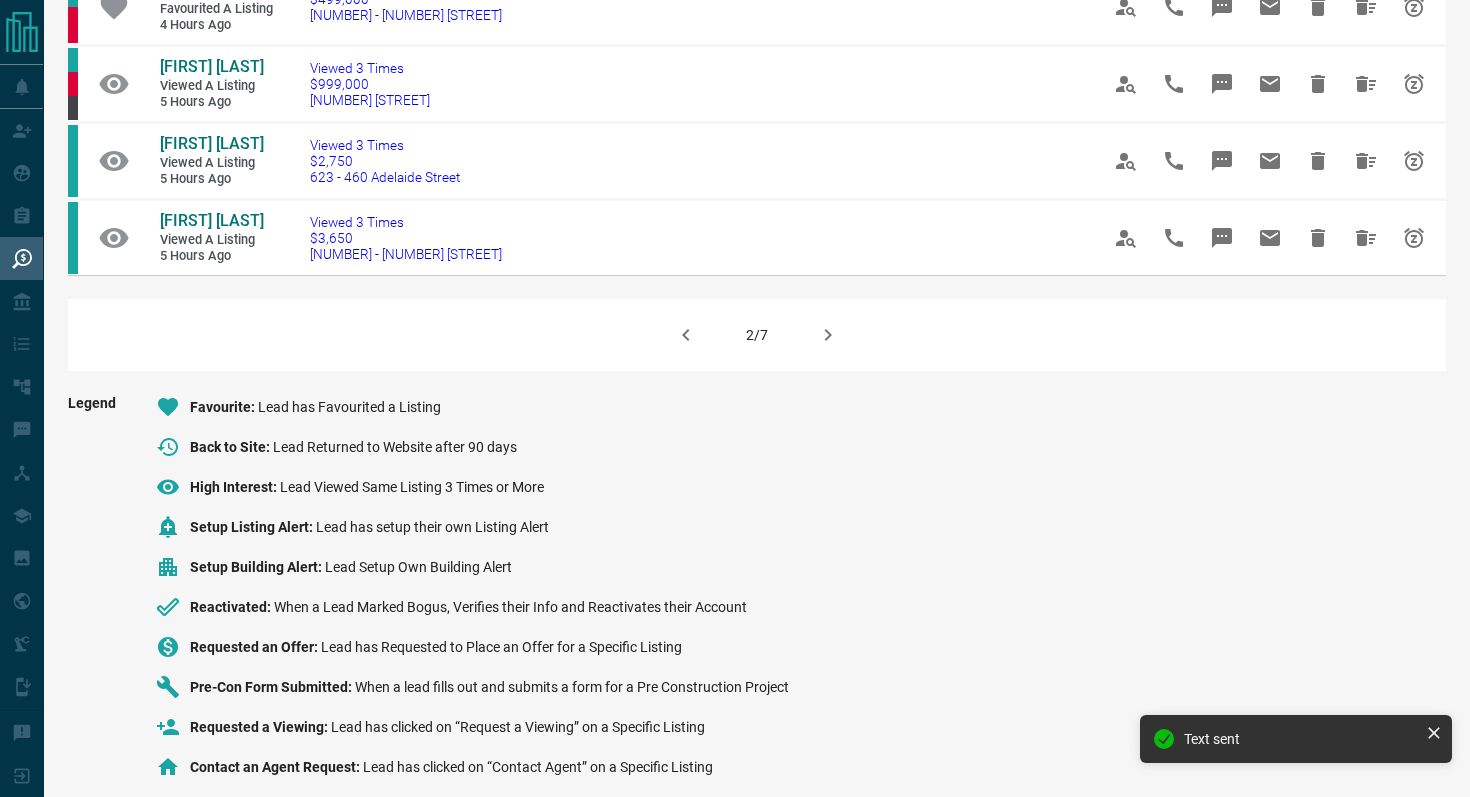 click at bounding box center (828, 335) 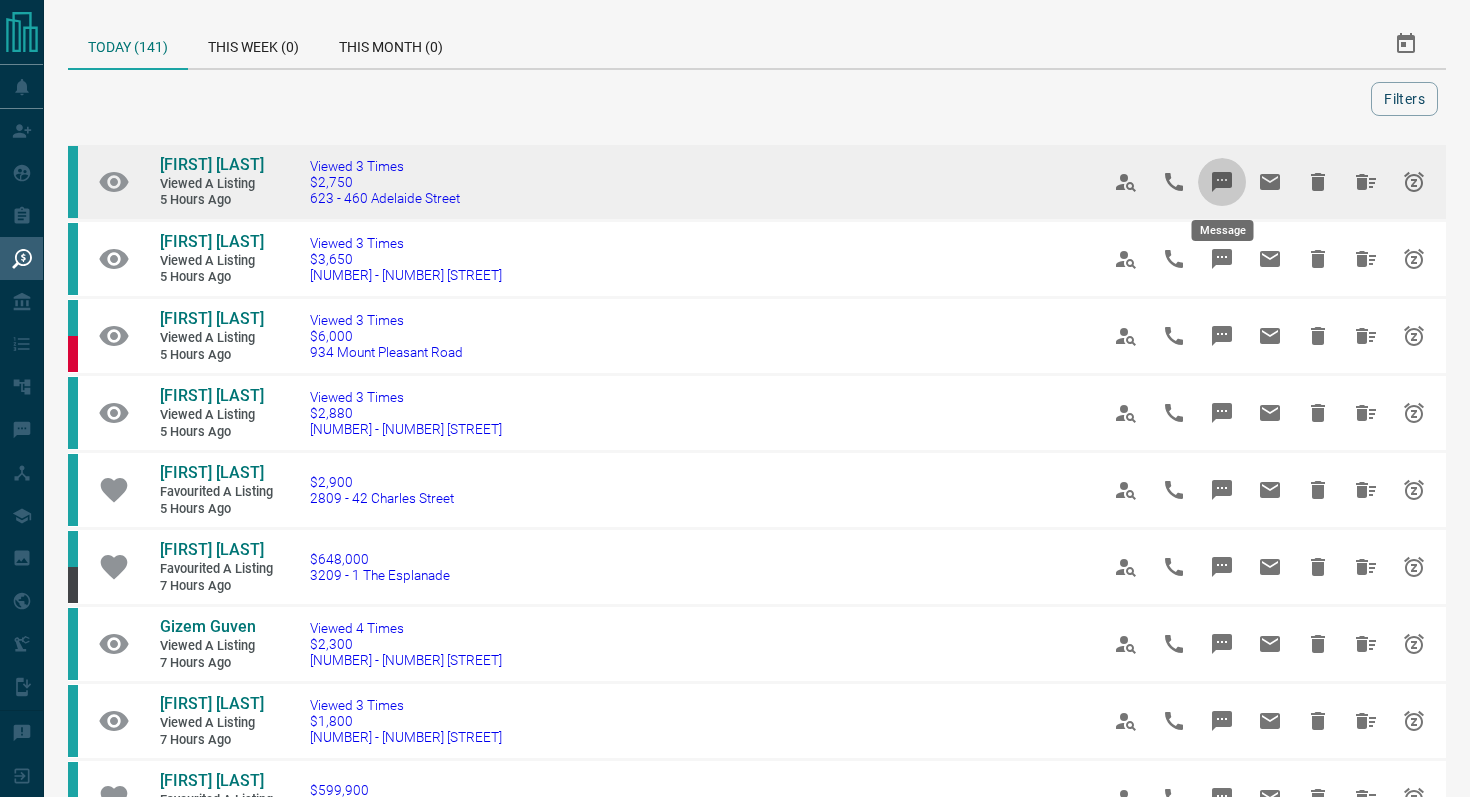 click 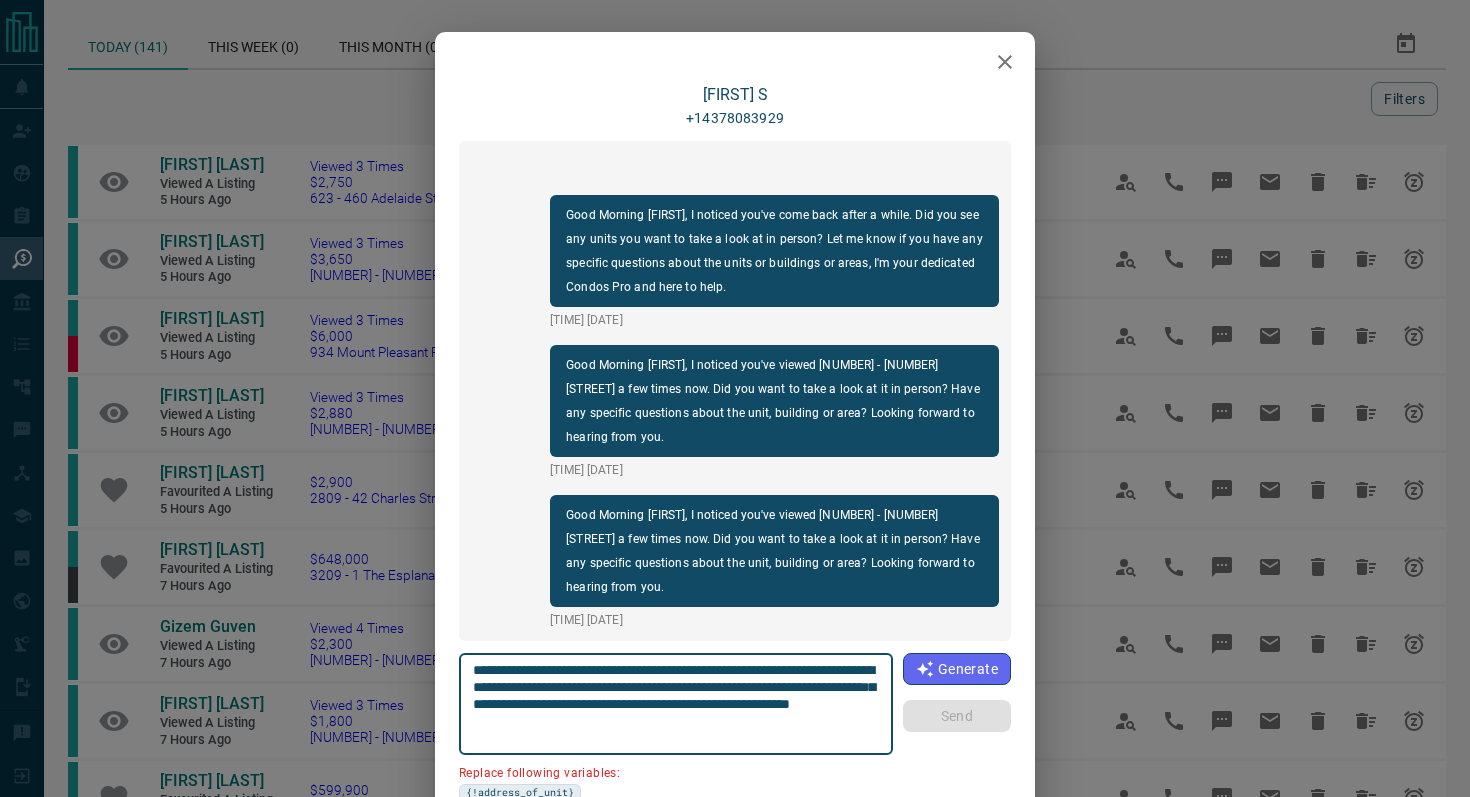 click 